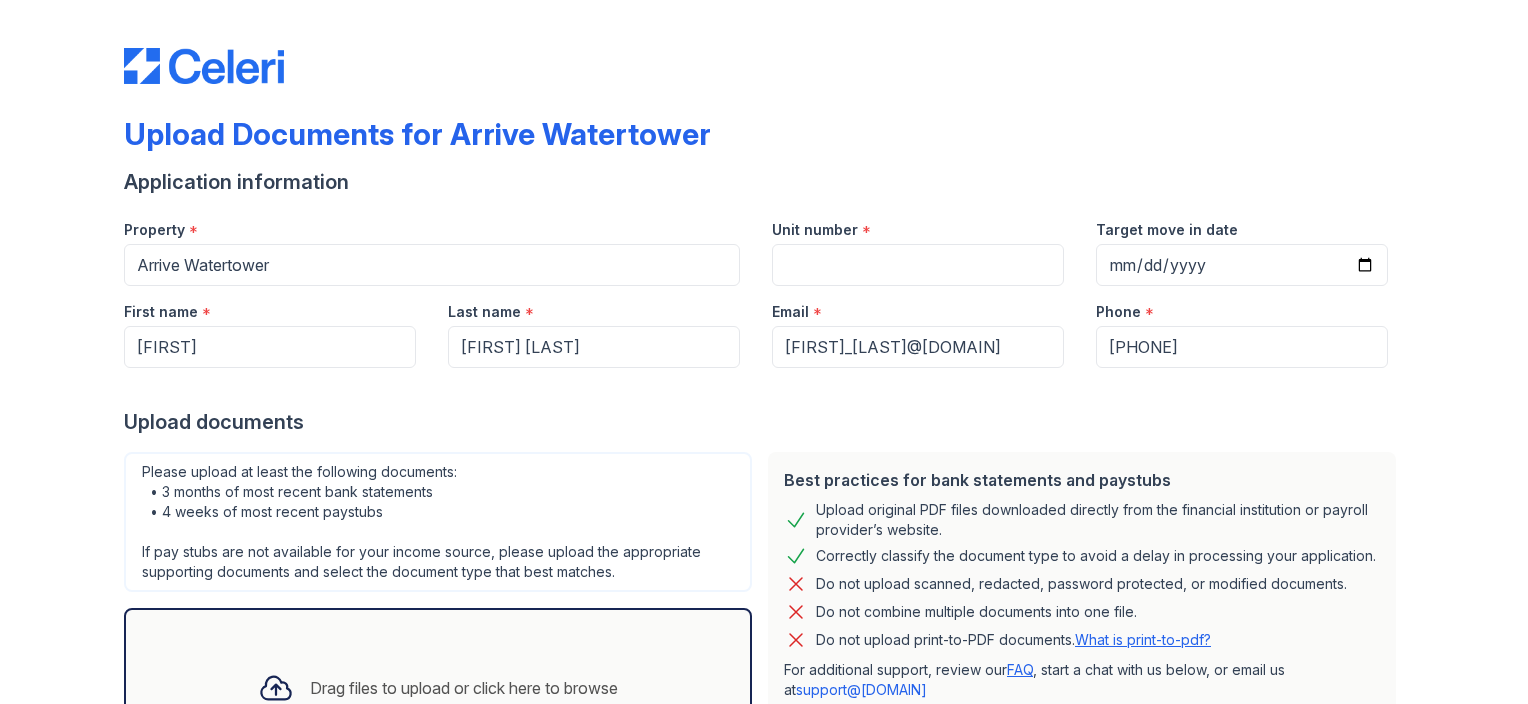scroll, scrollTop: 0, scrollLeft: 0, axis: both 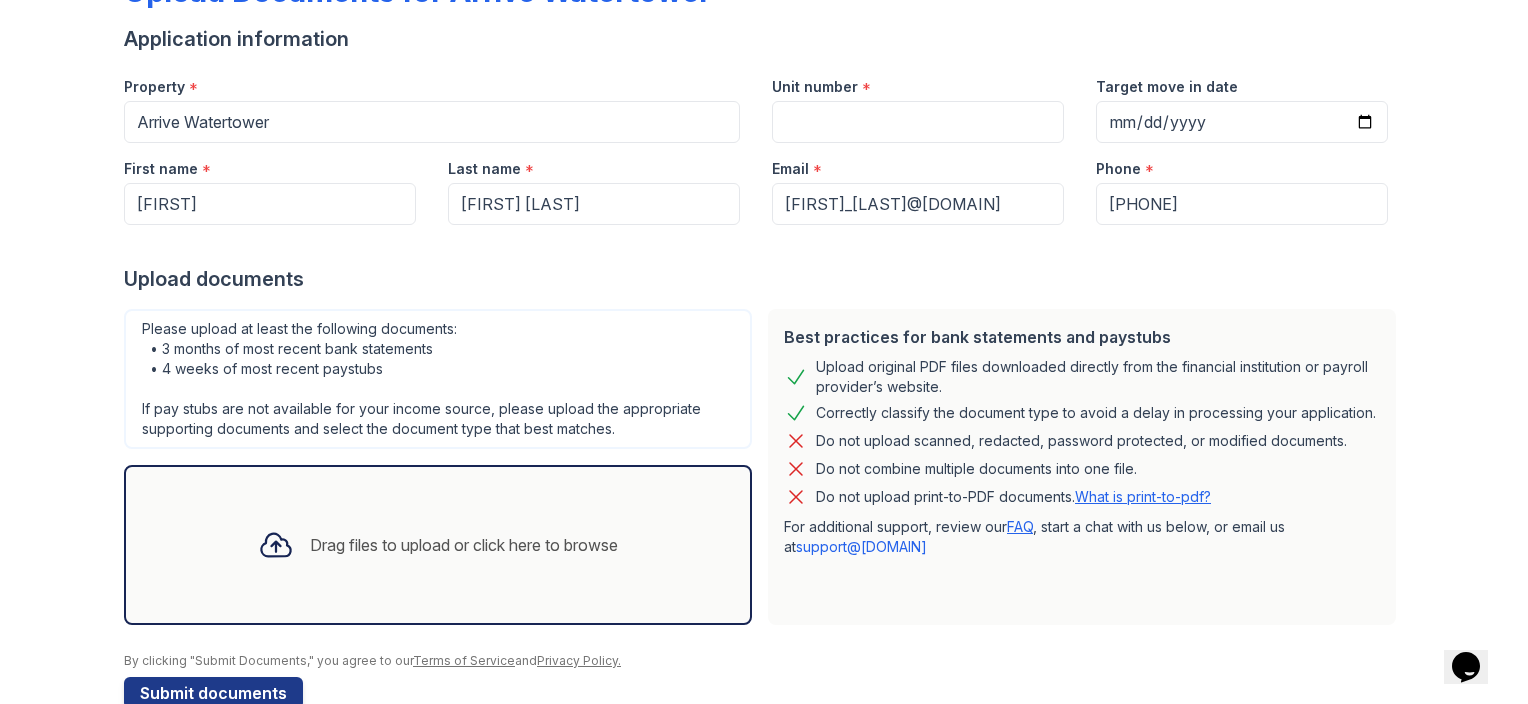 click on "Please upload at least the following documents:
• 3 months of most recent bank statements
• 4 weeks of most recent paystubs
If pay stubs are not available for your income source, please upload the appropriate supporting documents and select the document type that best matches." at bounding box center (438, 379) 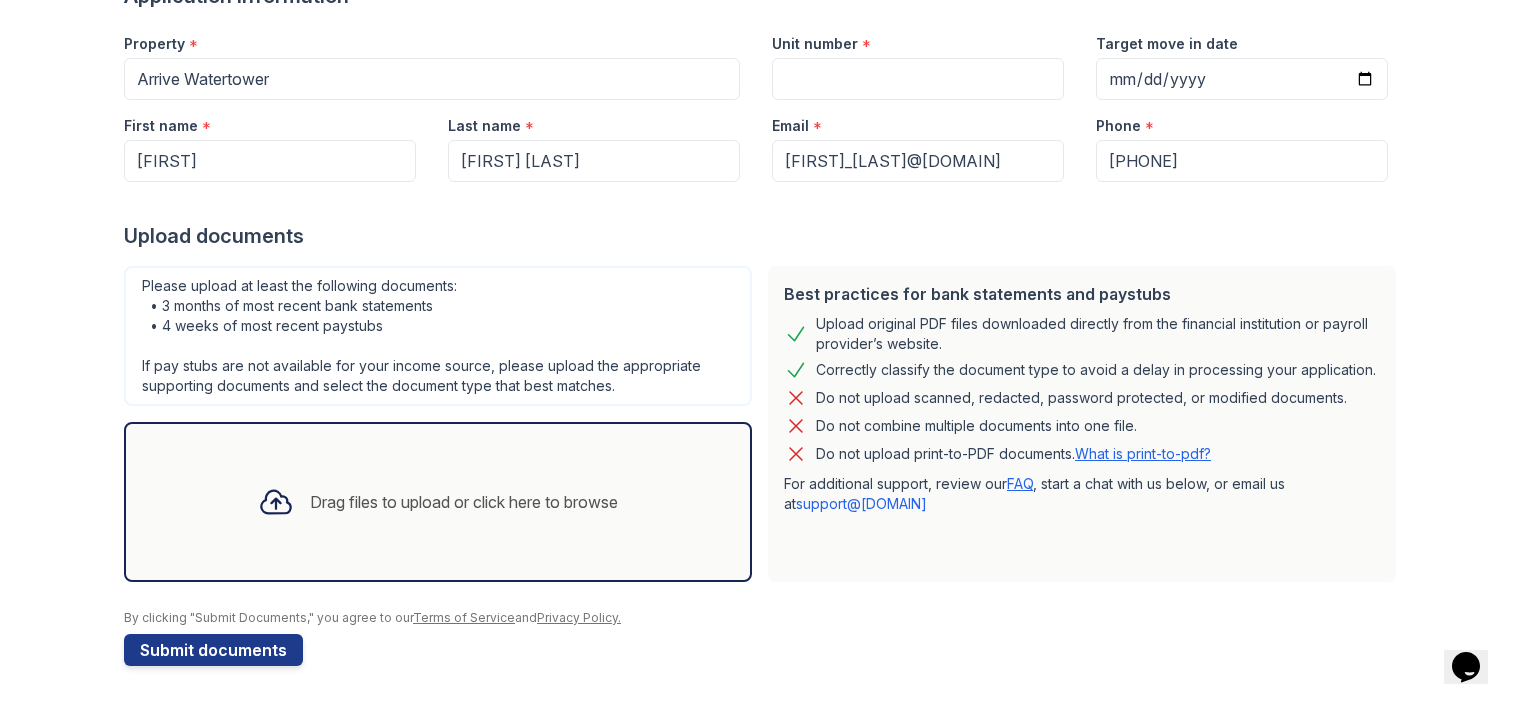 click on "Drag files to upload or click here to browse" at bounding box center (438, 502) 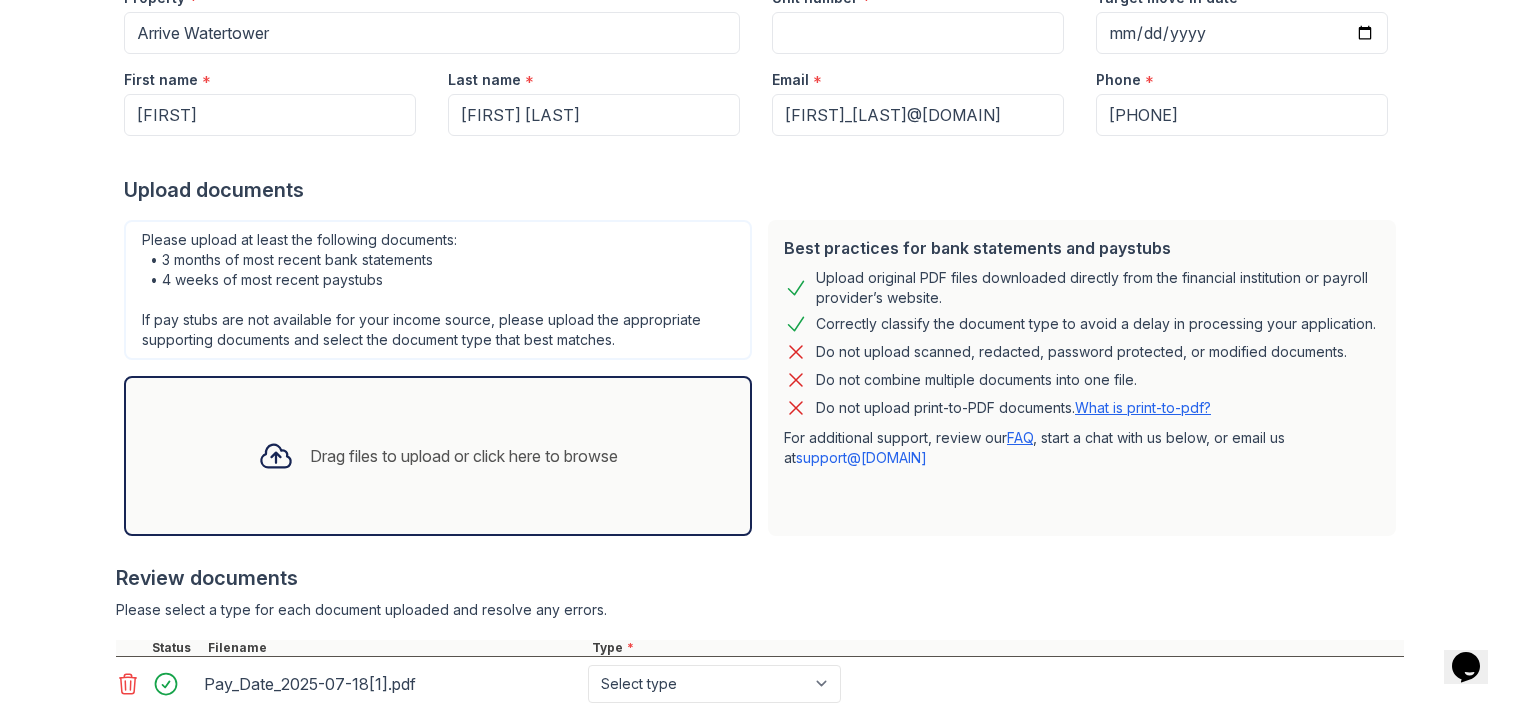 scroll, scrollTop: 373, scrollLeft: 0, axis: vertical 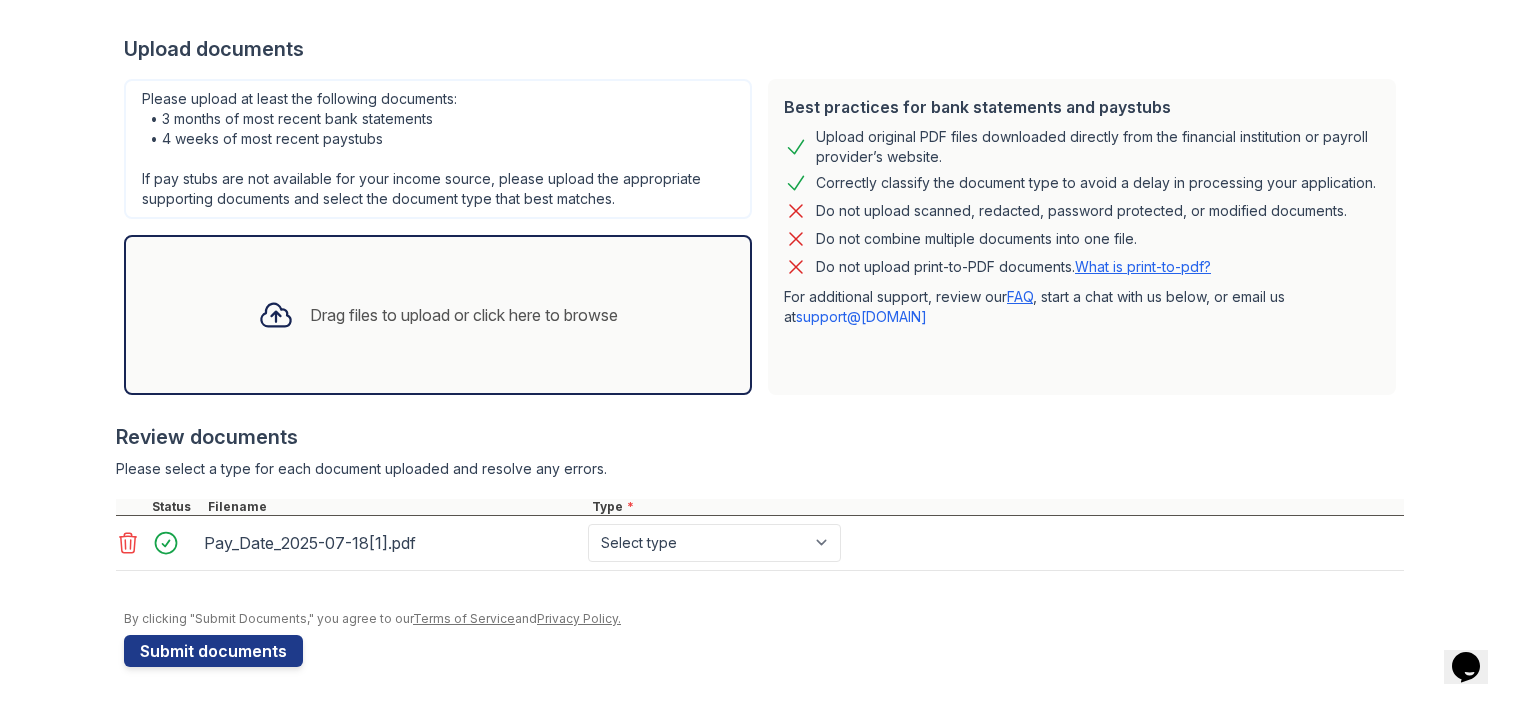 click on "Drag files to upload or click here to browse" at bounding box center [464, 315] 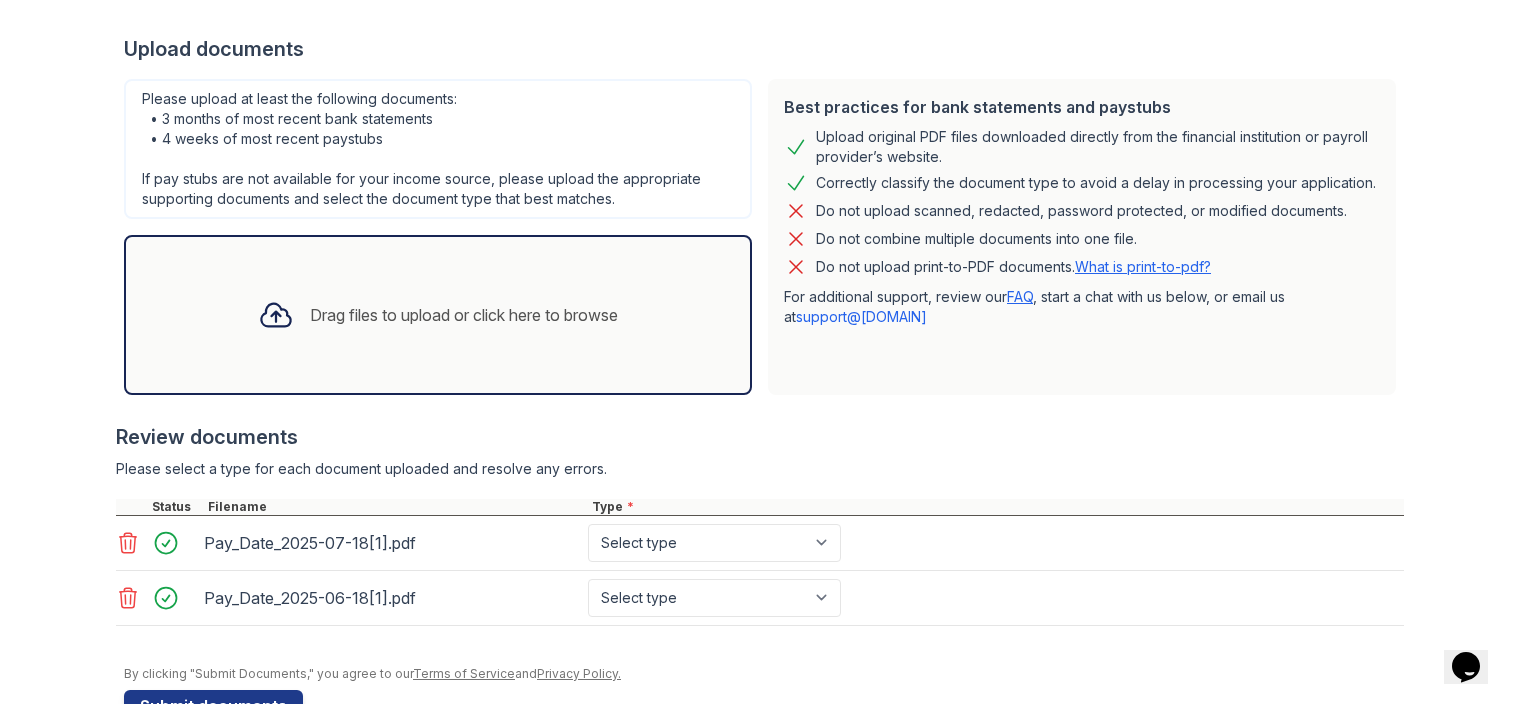 click on "Drag files to upload or click here to browse" at bounding box center [438, 315] 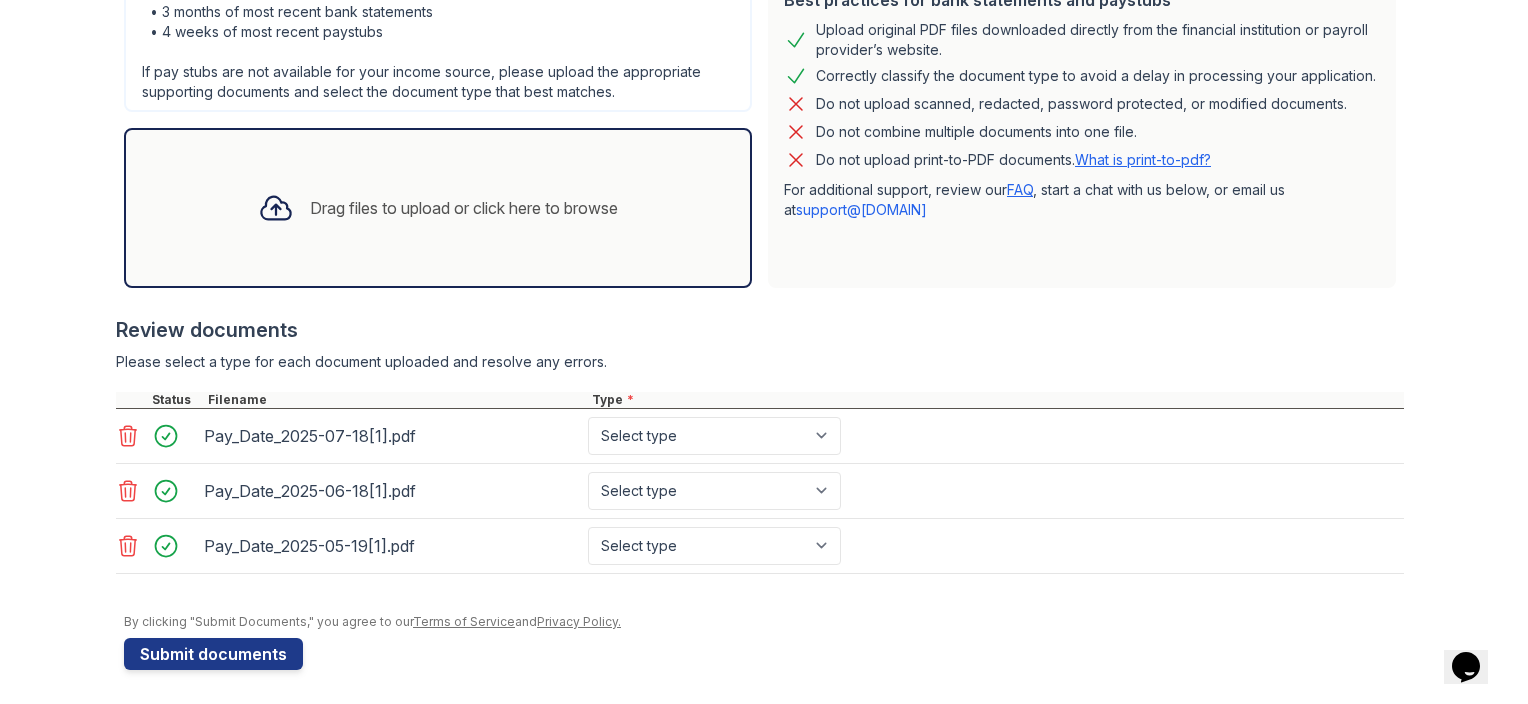 scroll, scrollTop: 482, scrollLeft: 0, axis: vertical 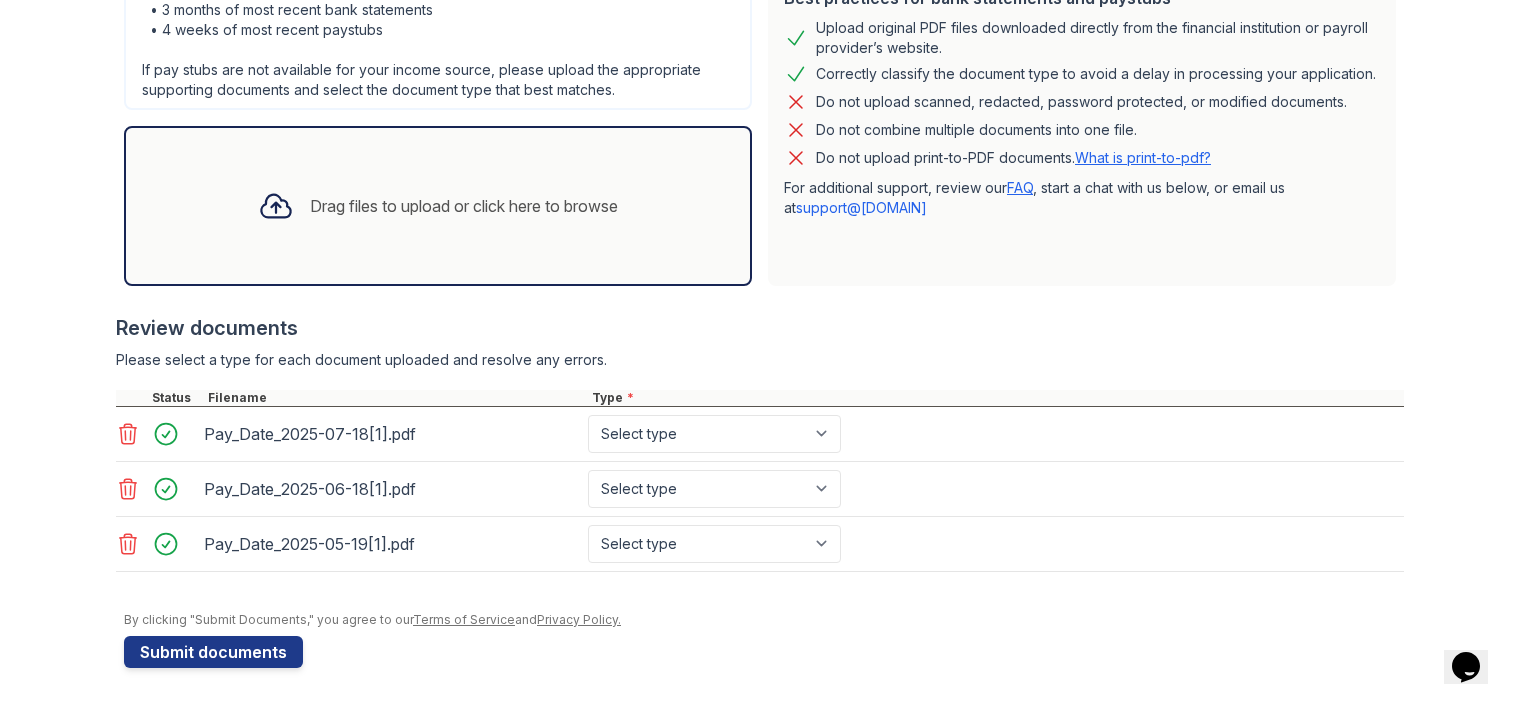 click on "Drag files to upload or click here to browse" at bounding box center [464, 206] 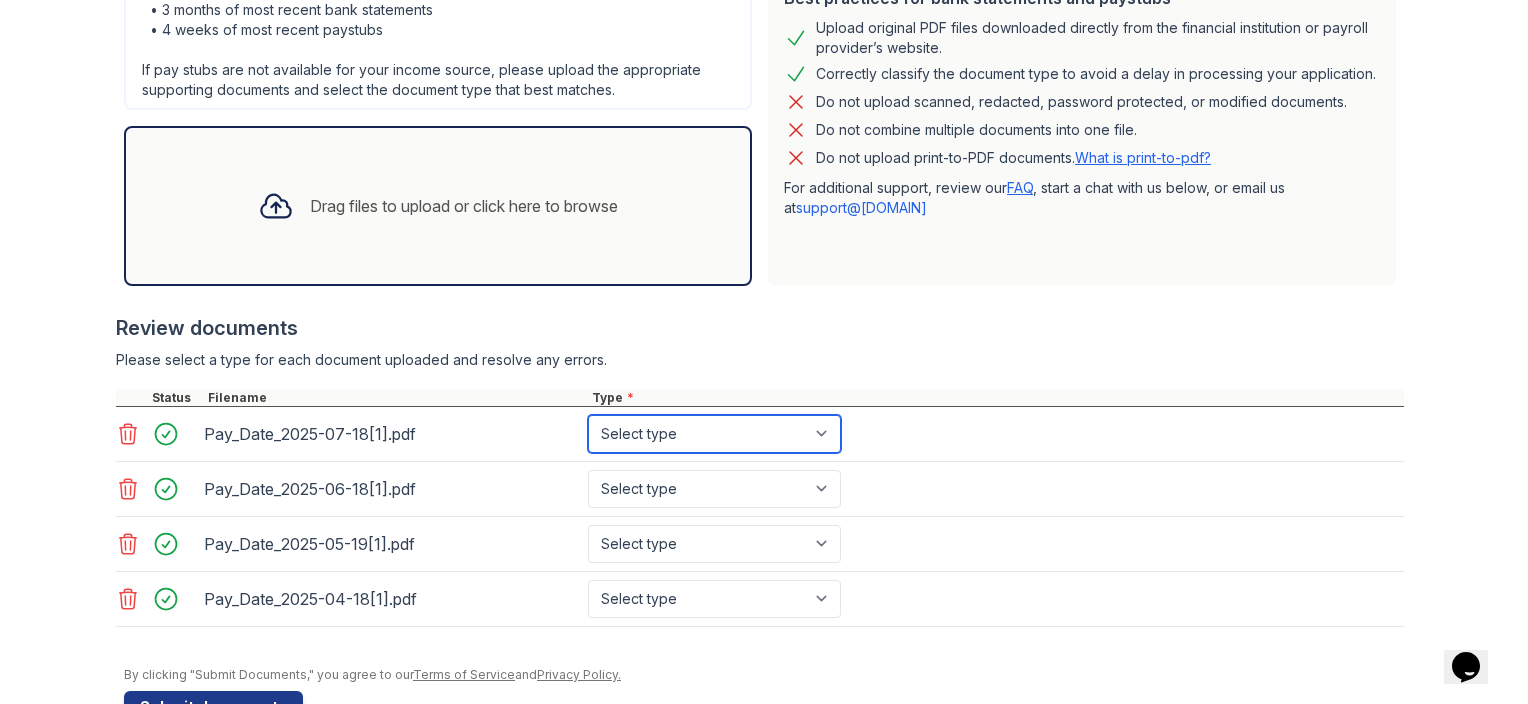 click on "Select type
Paystub
Bank Statement
Offer Letter
Tax Documents
Benefit Award Letter
Investment Account Statement
Other" at bounding box center [714, 434] 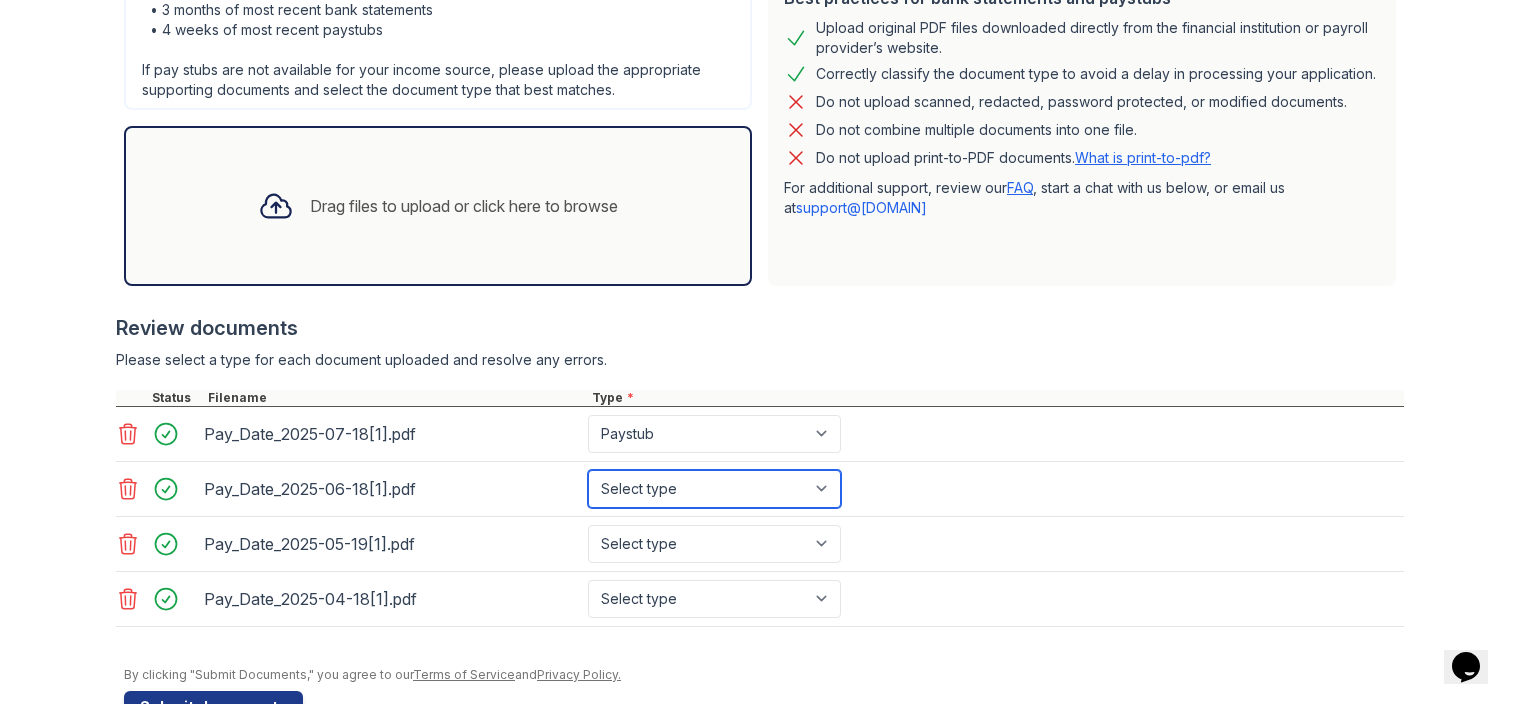 click on "Select type
Paystub
Bank Statement
Offer Letter
Tax Documents
Benefit Award Letter
Investment Account Statement
Other" at bounding box center [714, 489] 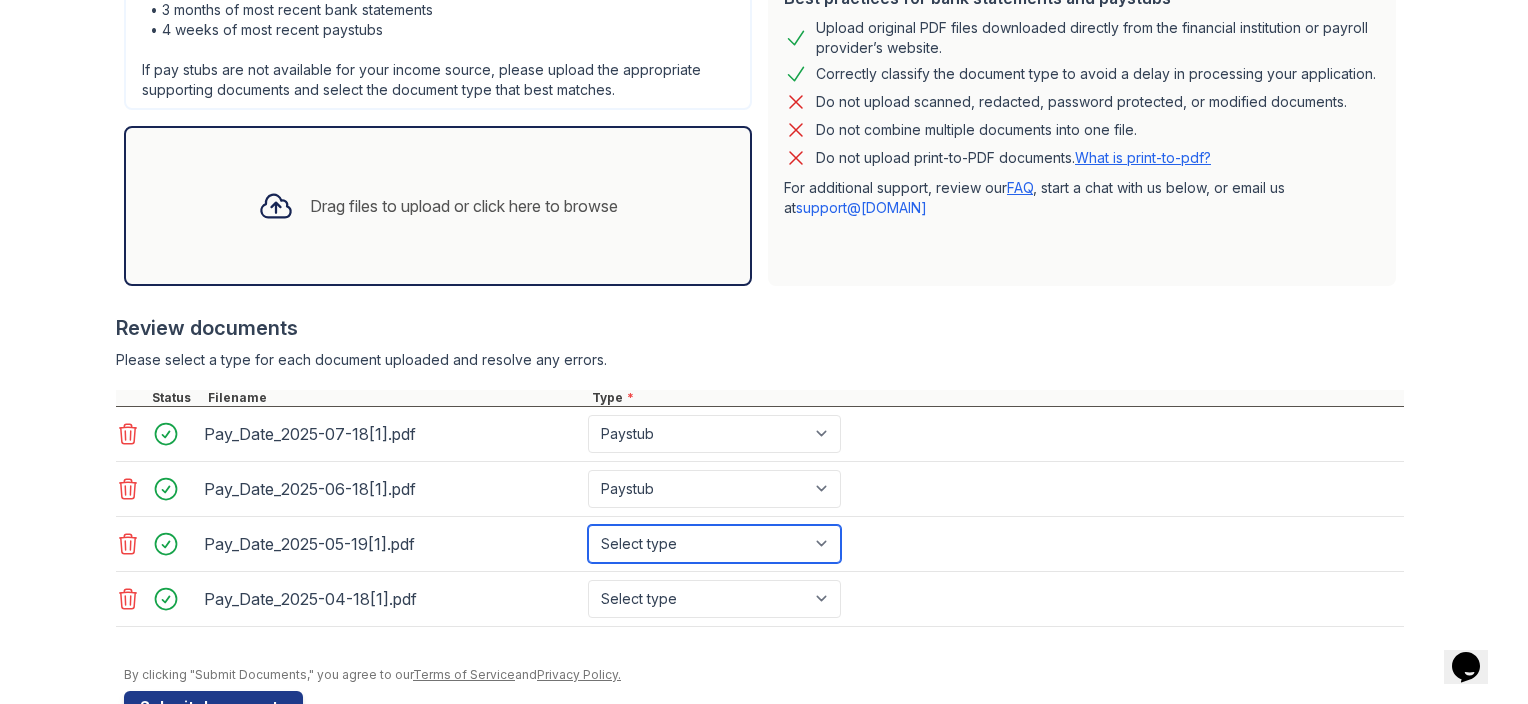 click on "Select type
Paystub
Bank Statement
Offer Letter
Tax Documents
Benefit Award Letter
Investment Account Statement
Other" at bounding box center [714, 544] 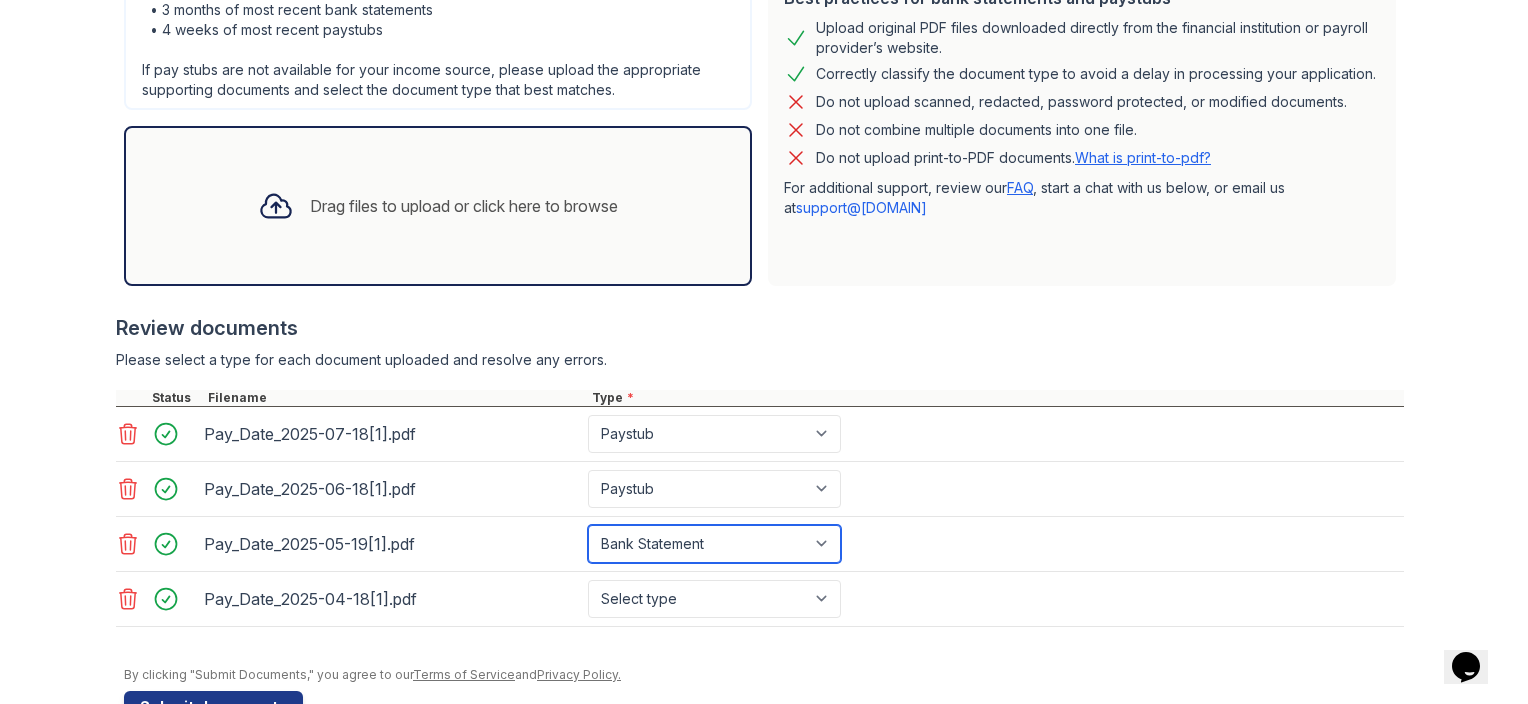 click on "Select type
Paystub
Bank Statement
Offer Letter
Tax Documents
Benefit Award Letter
Investment Account Statement
Other" at bounding box center [714, 544] 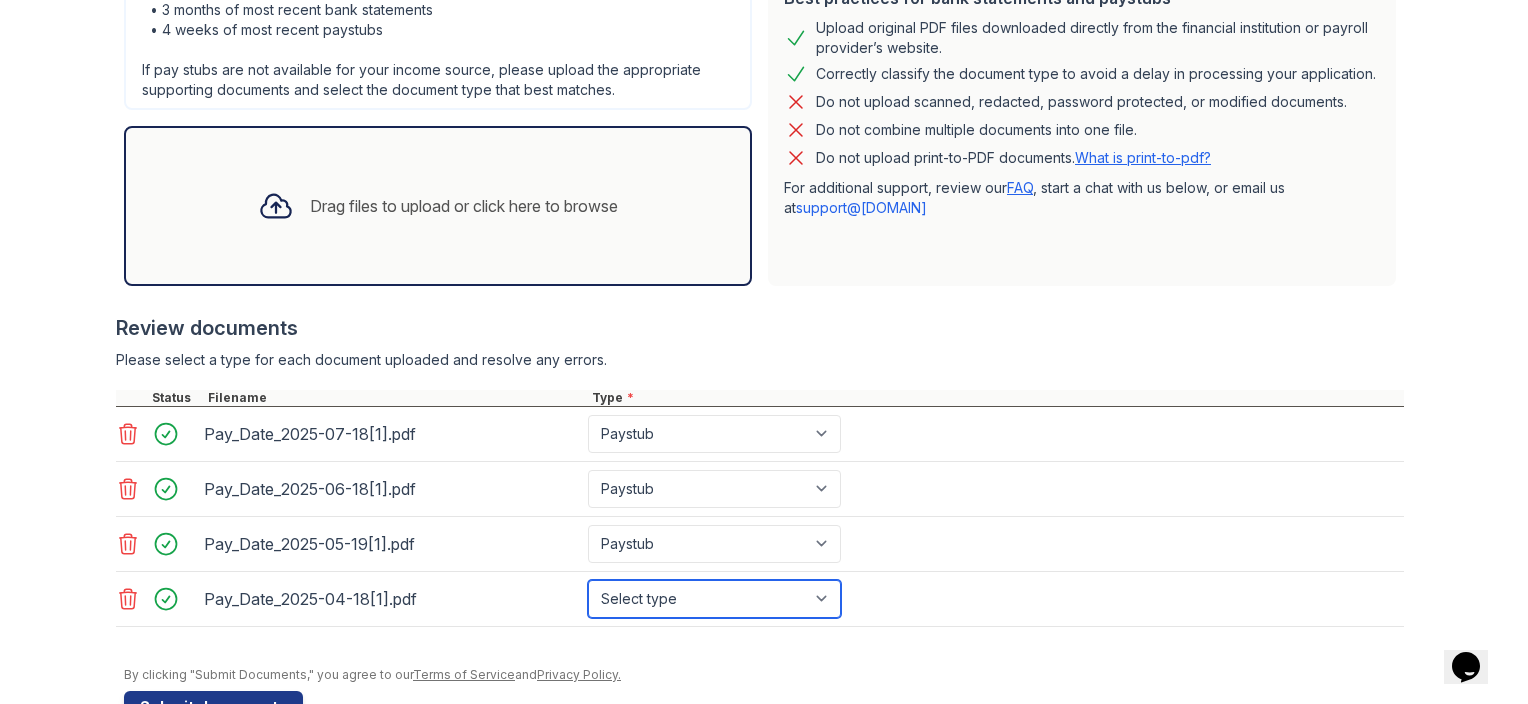 click on "Select type
Paystub
Bank Statement
Offer Letter
Tax Documents
Benefit Award Letter
Investment Account Statement
Other" at bounding box center (714, 599) 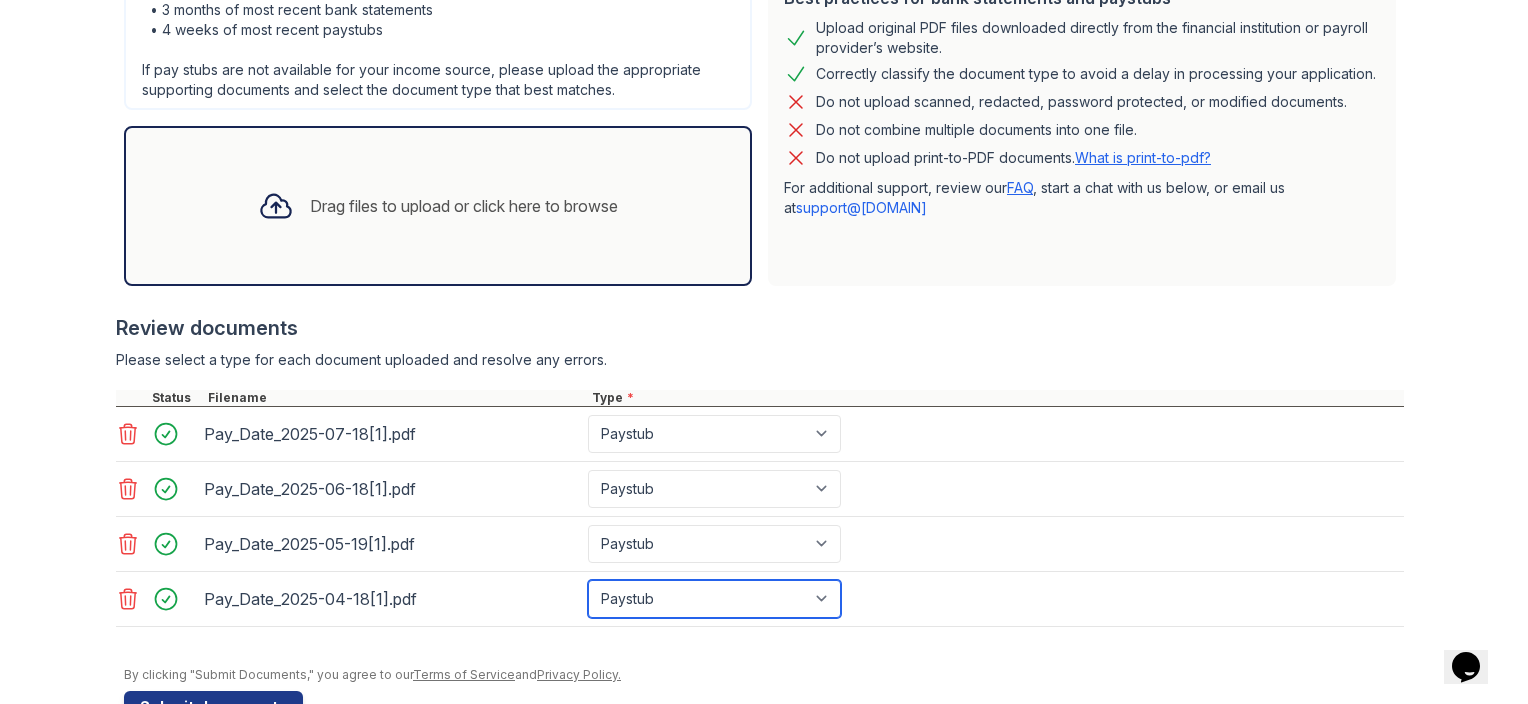 scroll, scrollTop: 536, scrollLeft: 0, axis: vertical 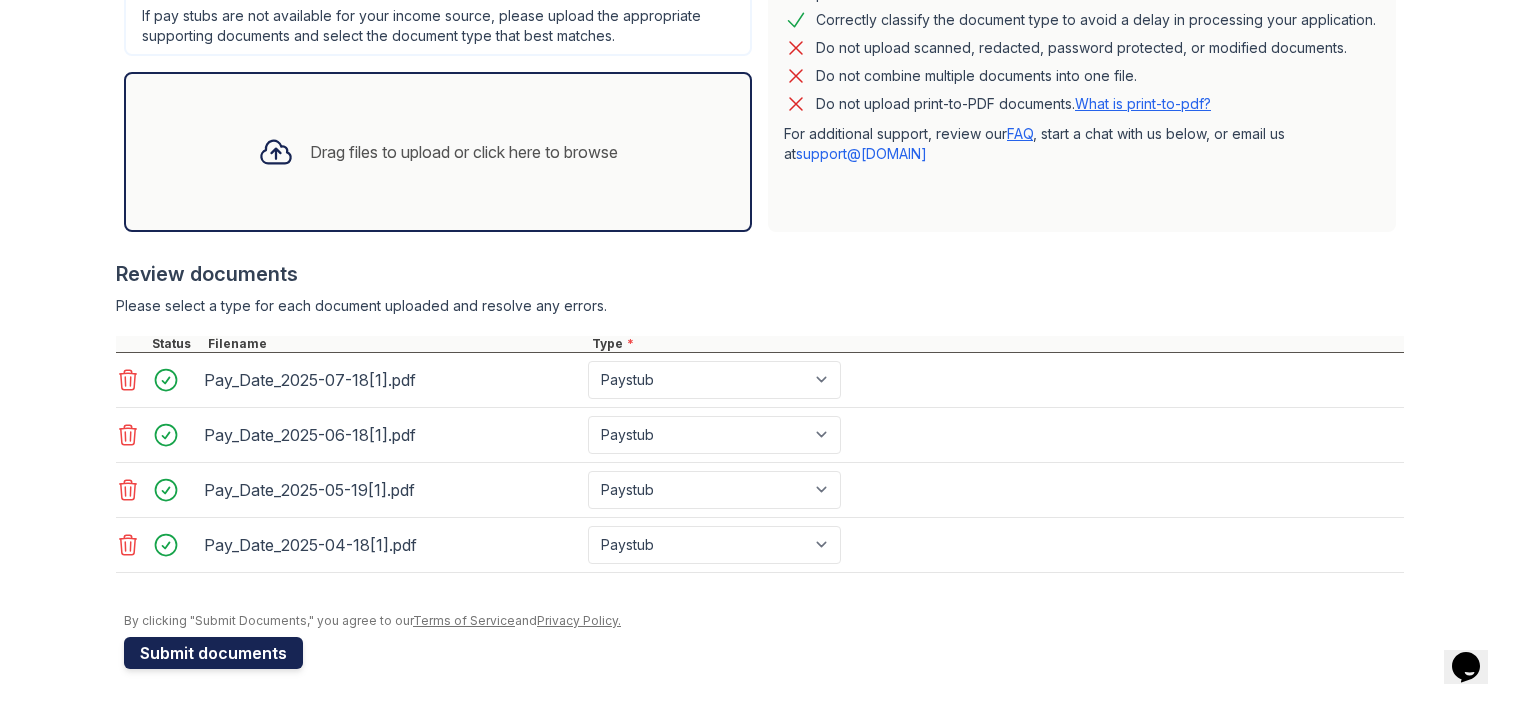 click on "Submit documents" at bounding box center [213, 653] 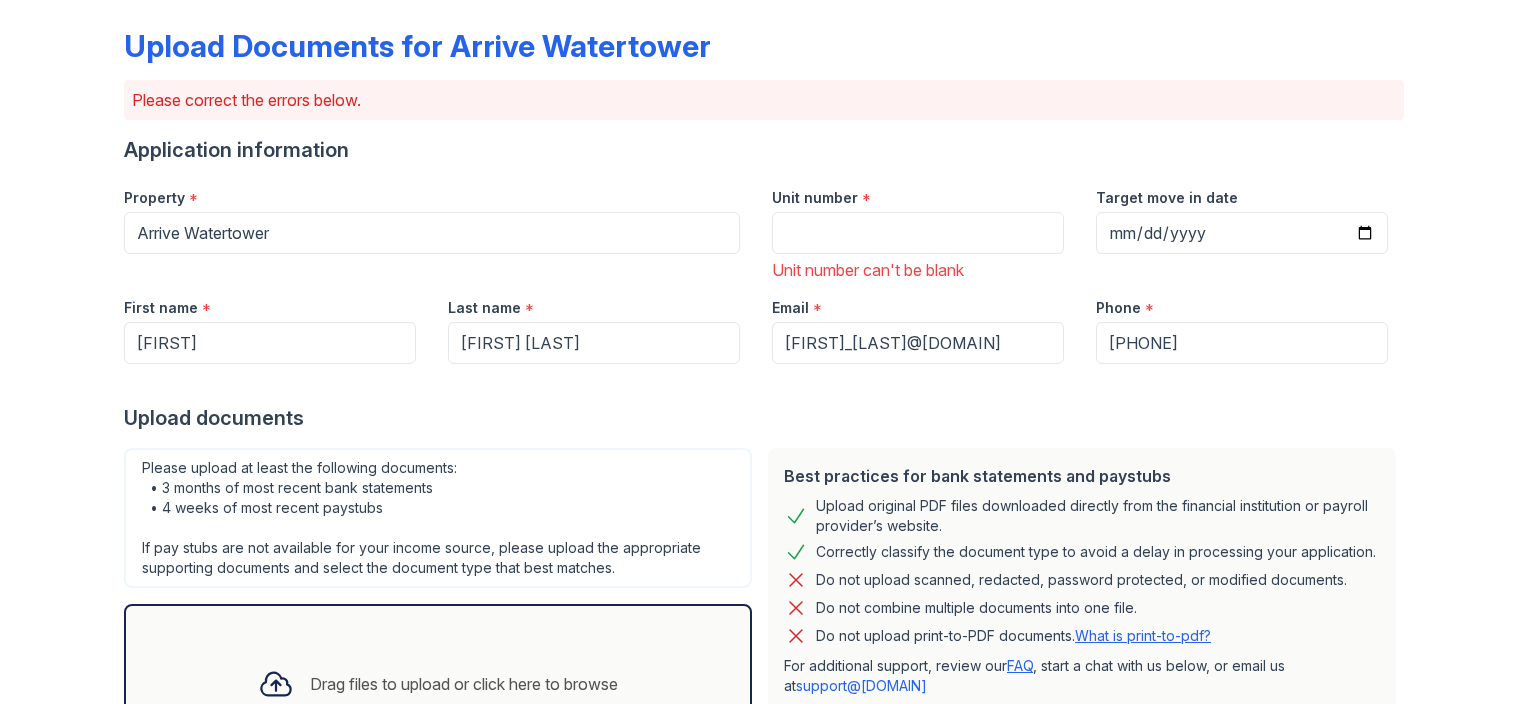 scroll, scrollTop: 90, scrollLeft: 0, axis: vertical 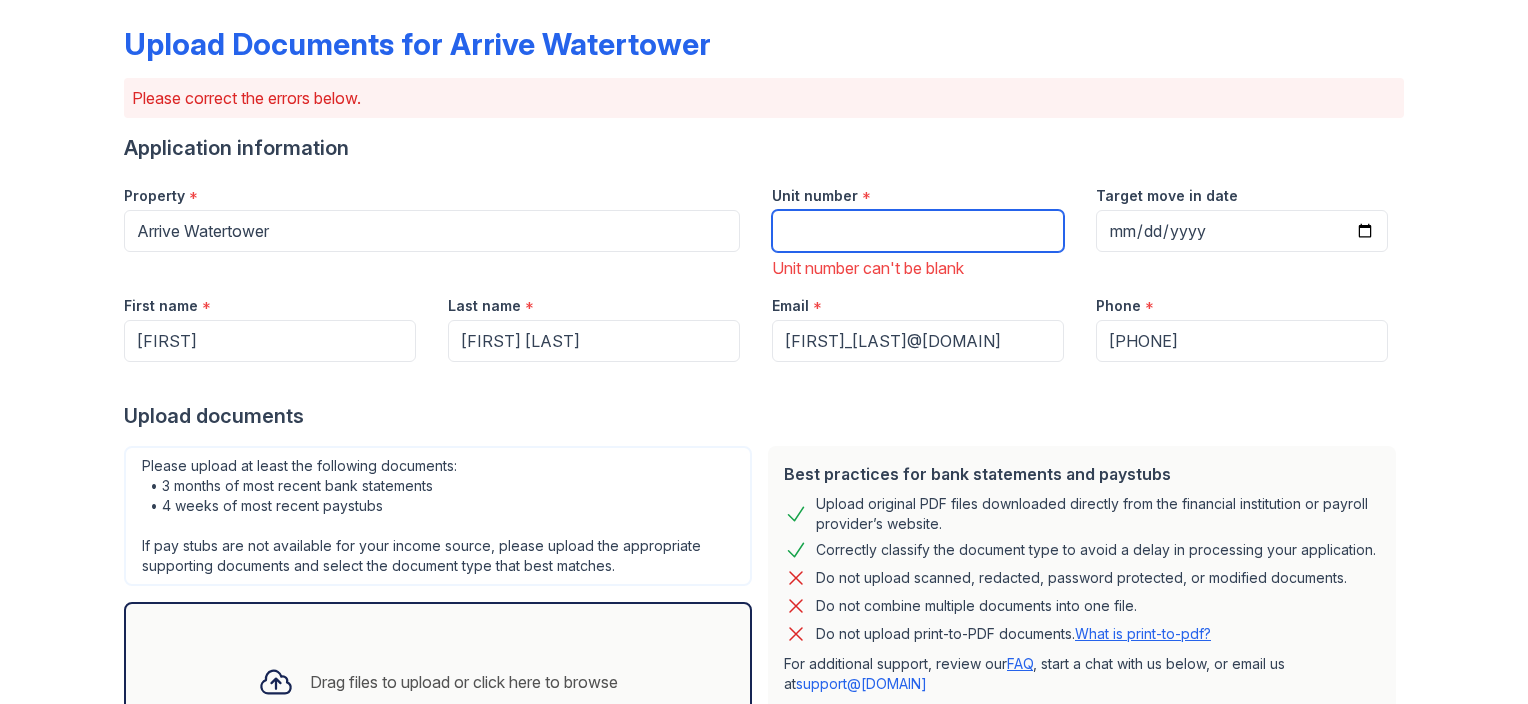 click on "Unit number" at bounding box center [918, 231] 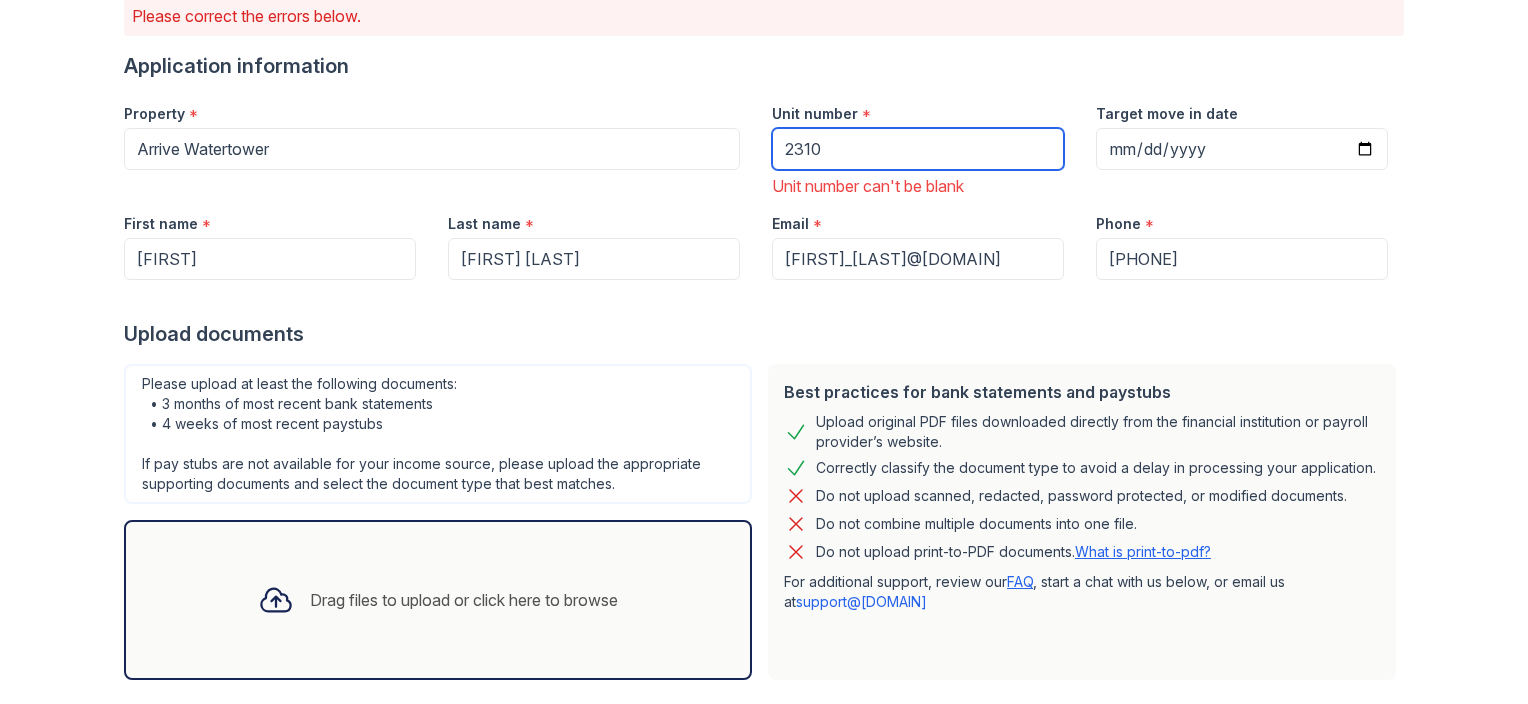 scroll, scrollTop: 174, scrollLeft: 0, axis: vertical 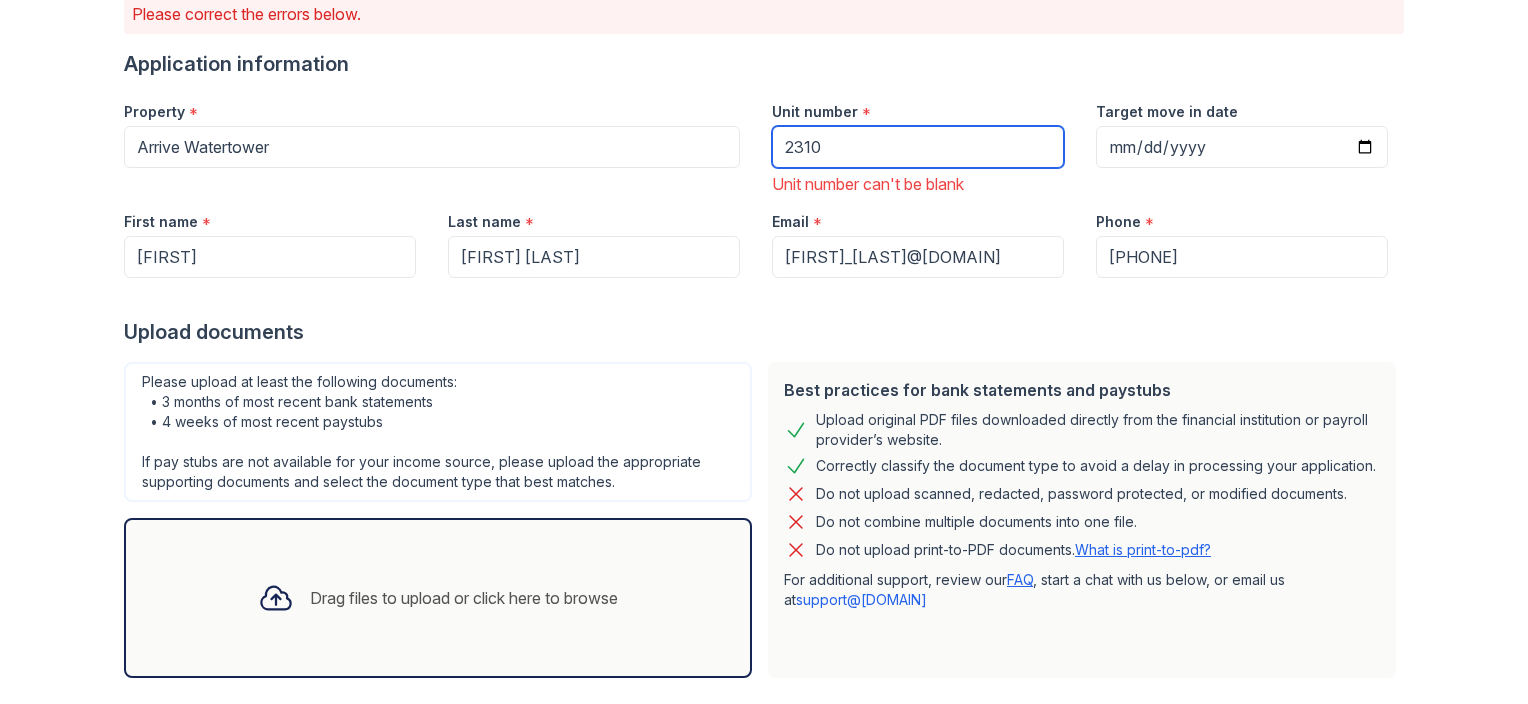 type on "2310" 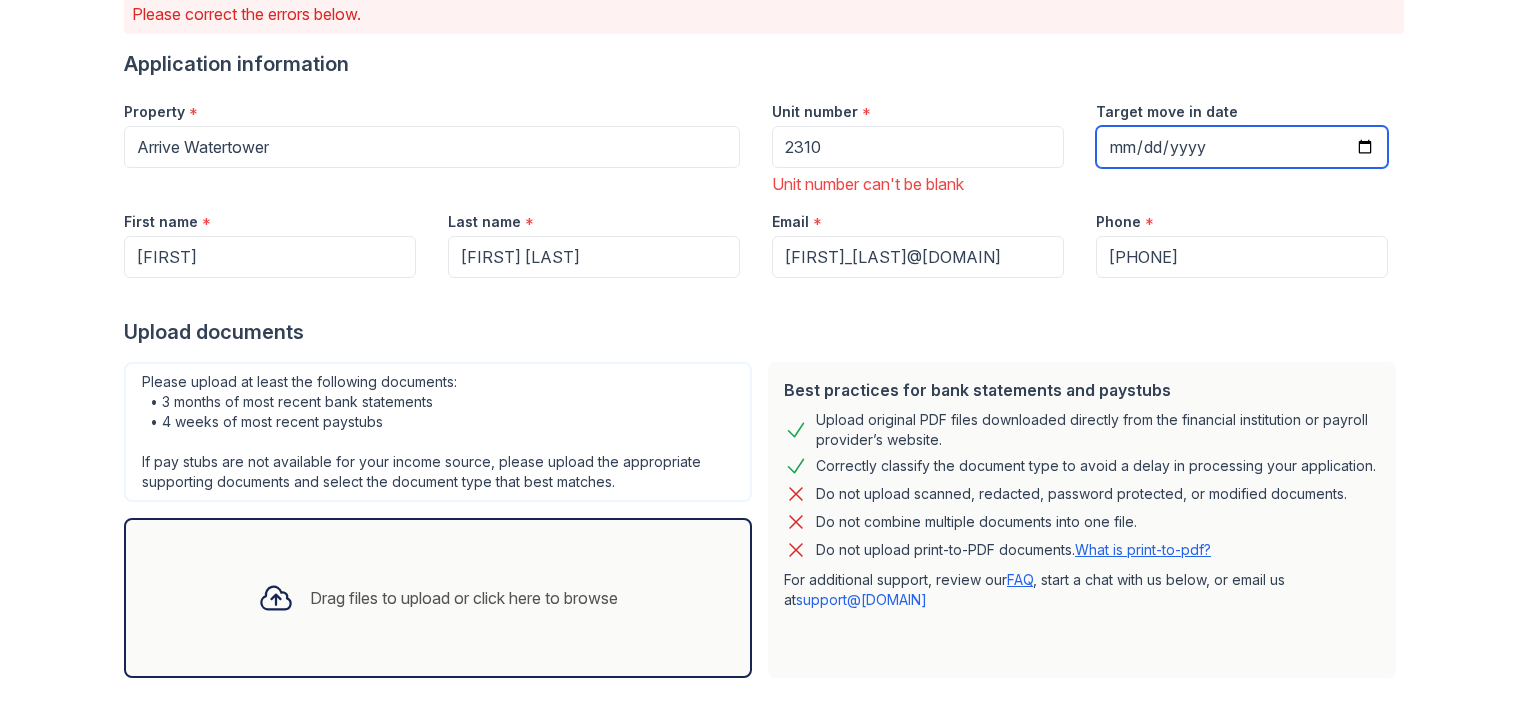 click on "Target move in date" at bounding box center [1242, 147] 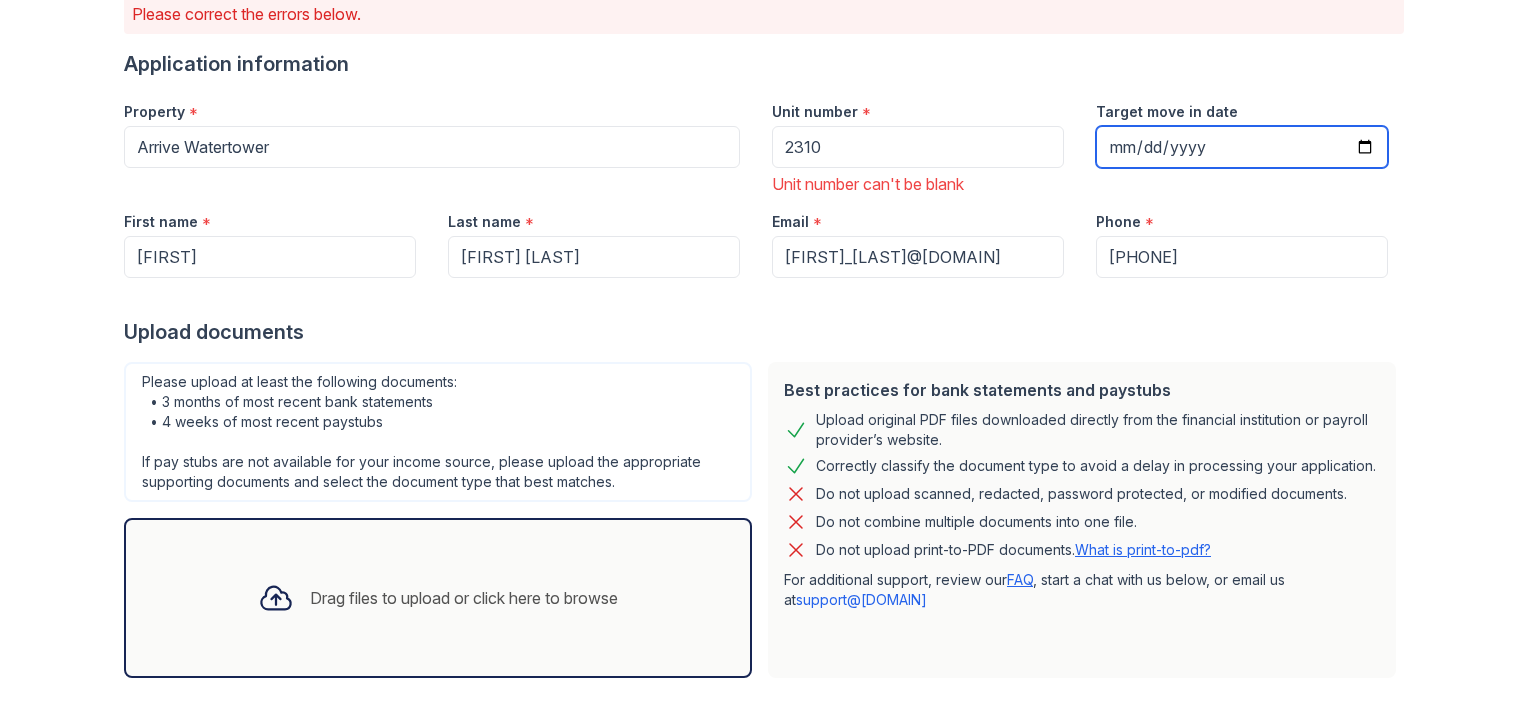 type on "[DATE]" 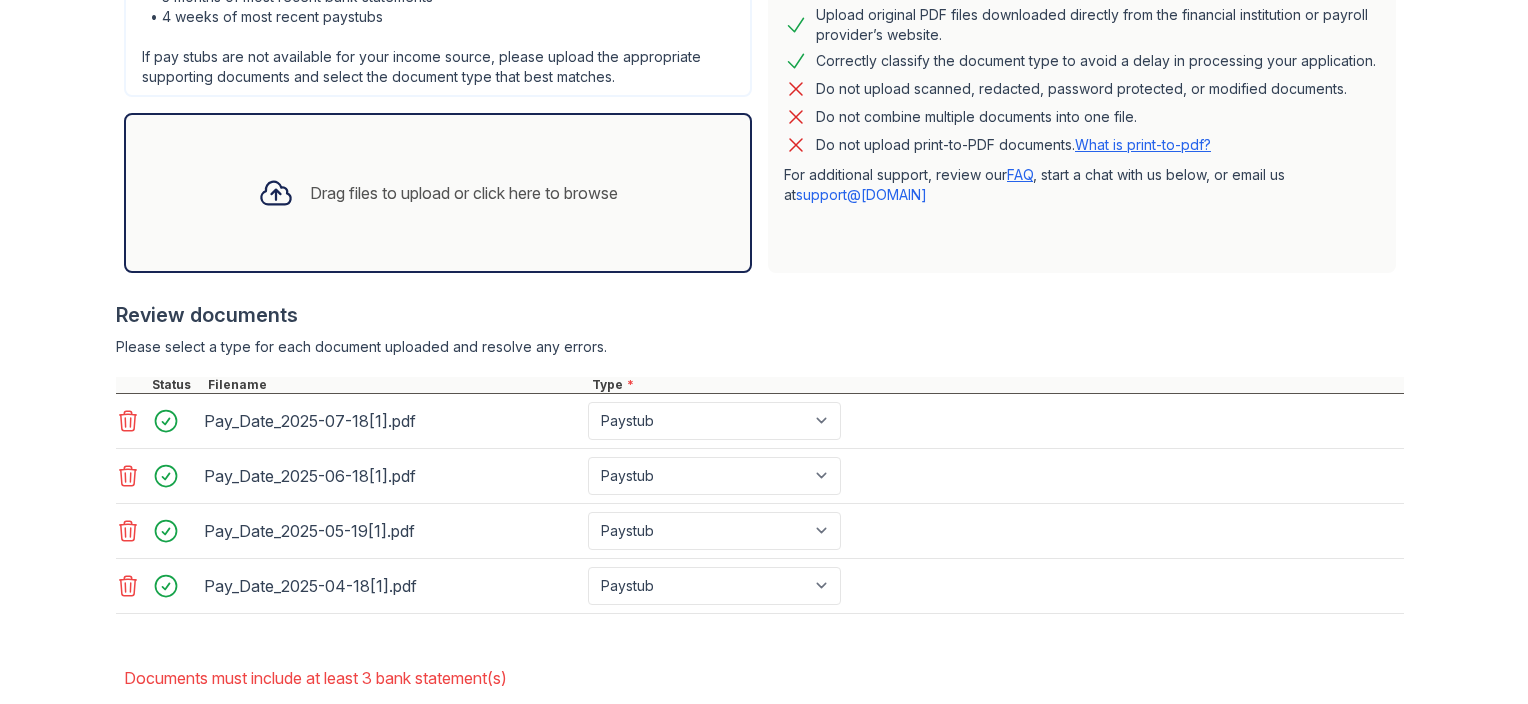 scroll, scrollTop: 684, scrollLeft: 0, axis: vertical 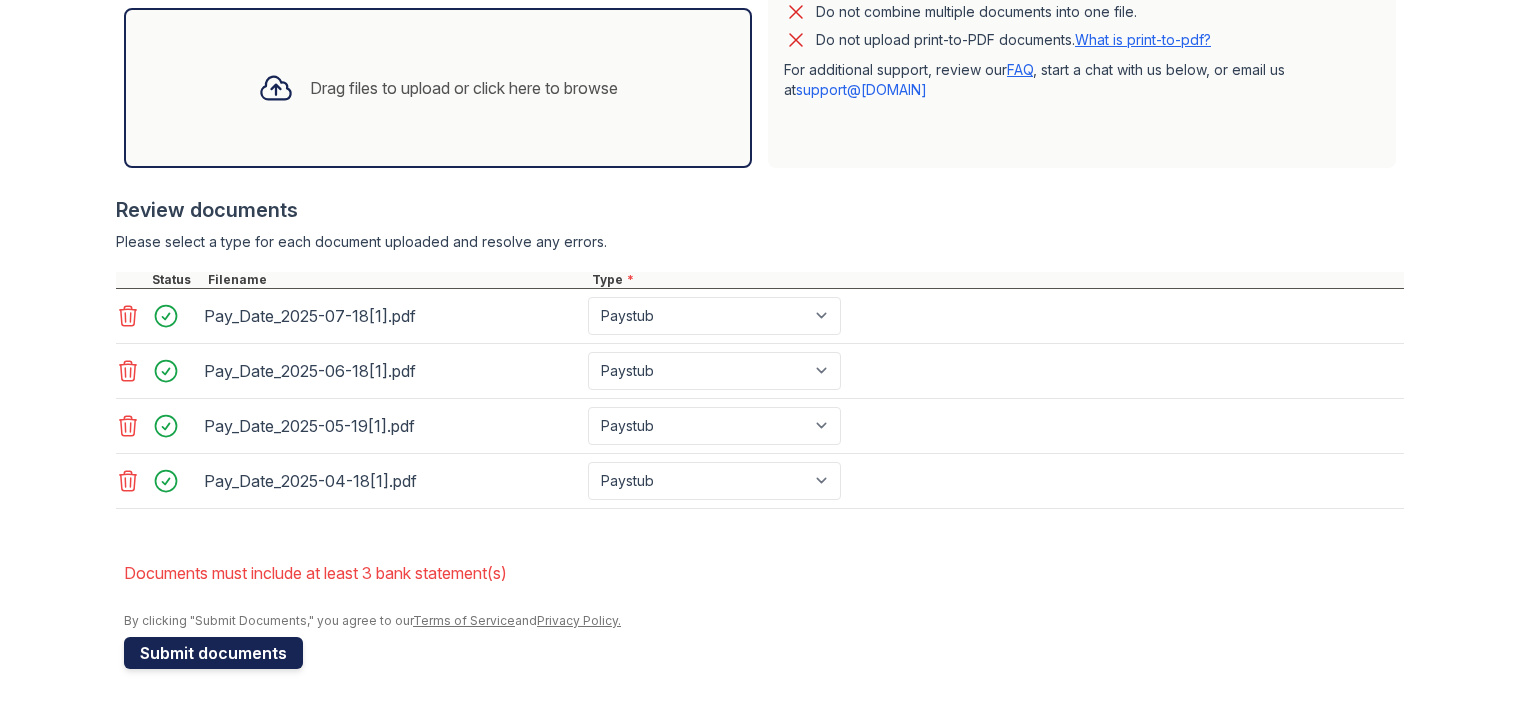 click on "Submit documents" at bounding box center (213, 653) 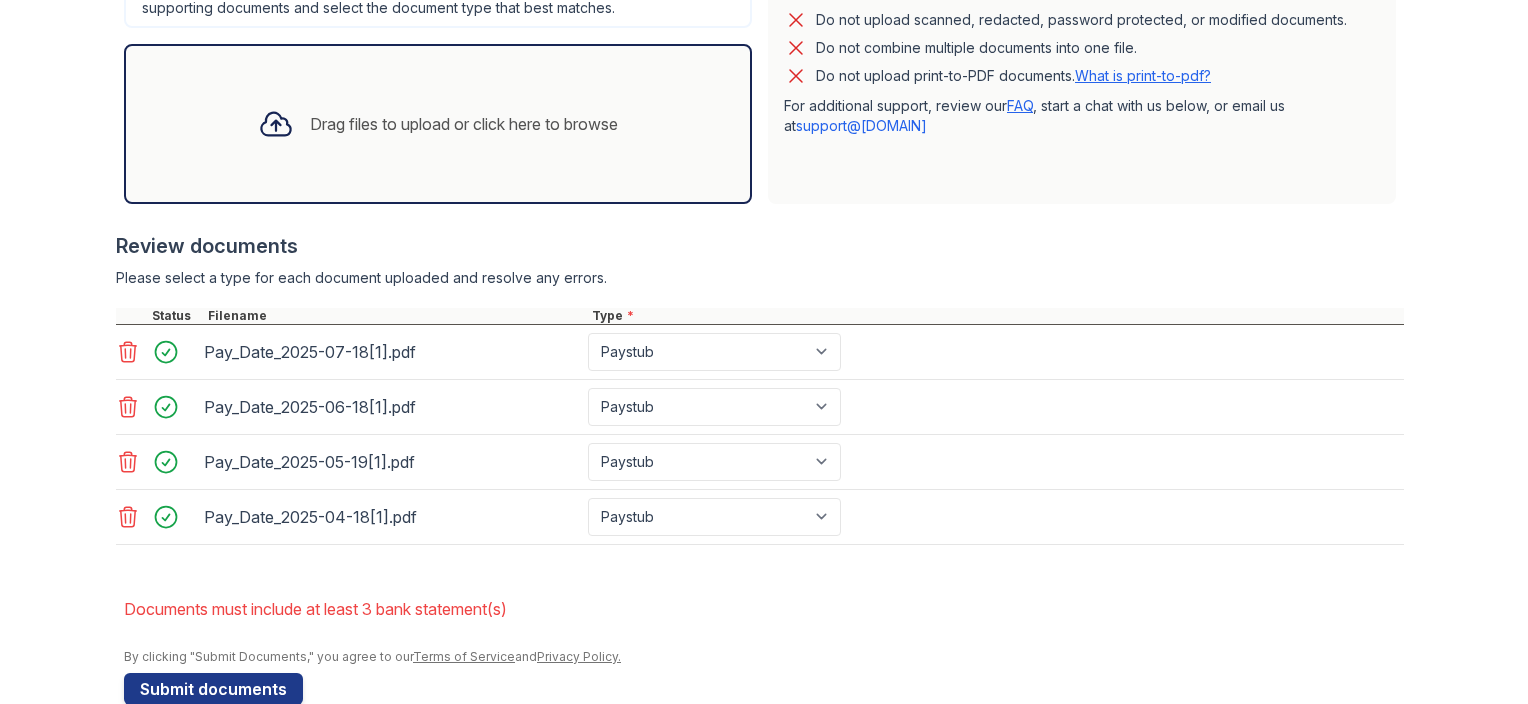 scroll, scrollTop: 656, scrollLeft: 0, axis: vertical 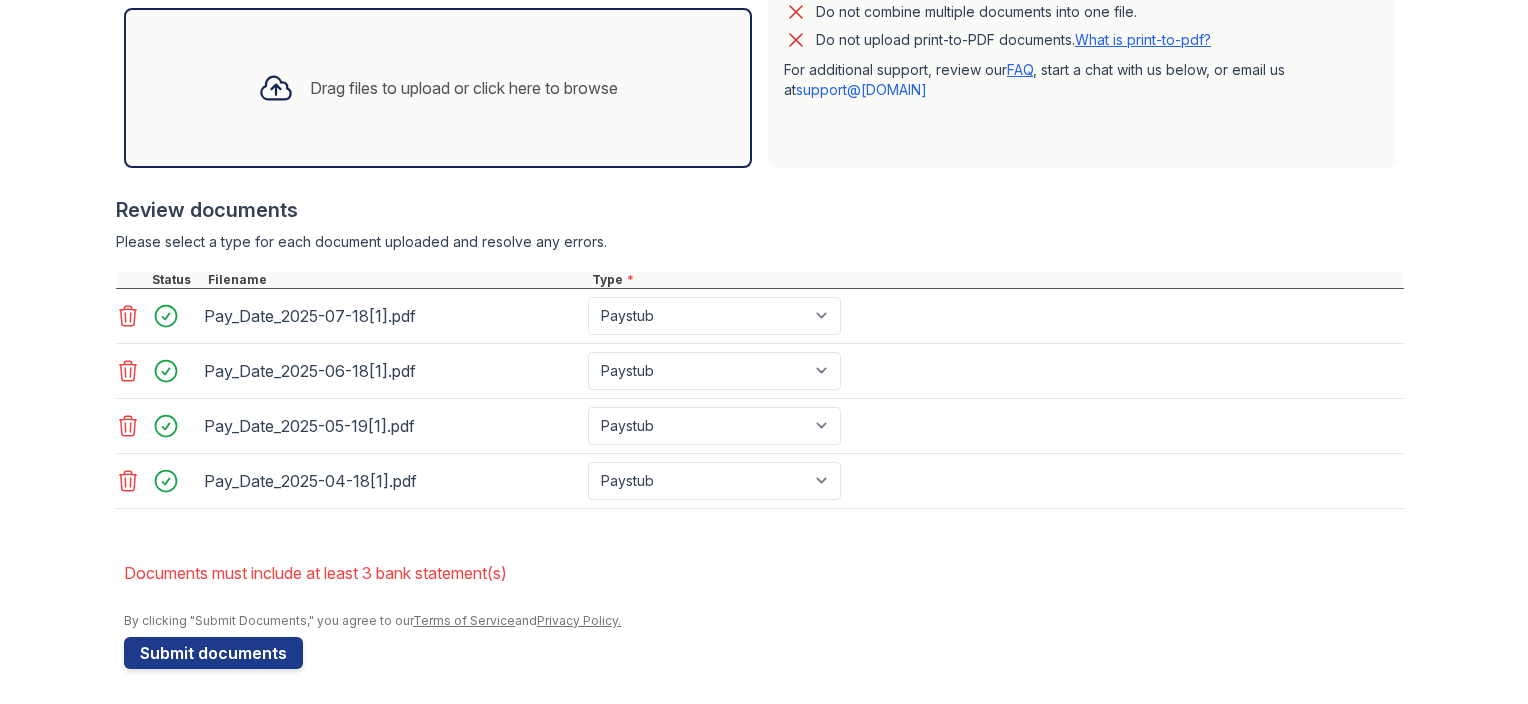 click on "Drag files to upload or click here to browse" at bounding box center (464, 88) 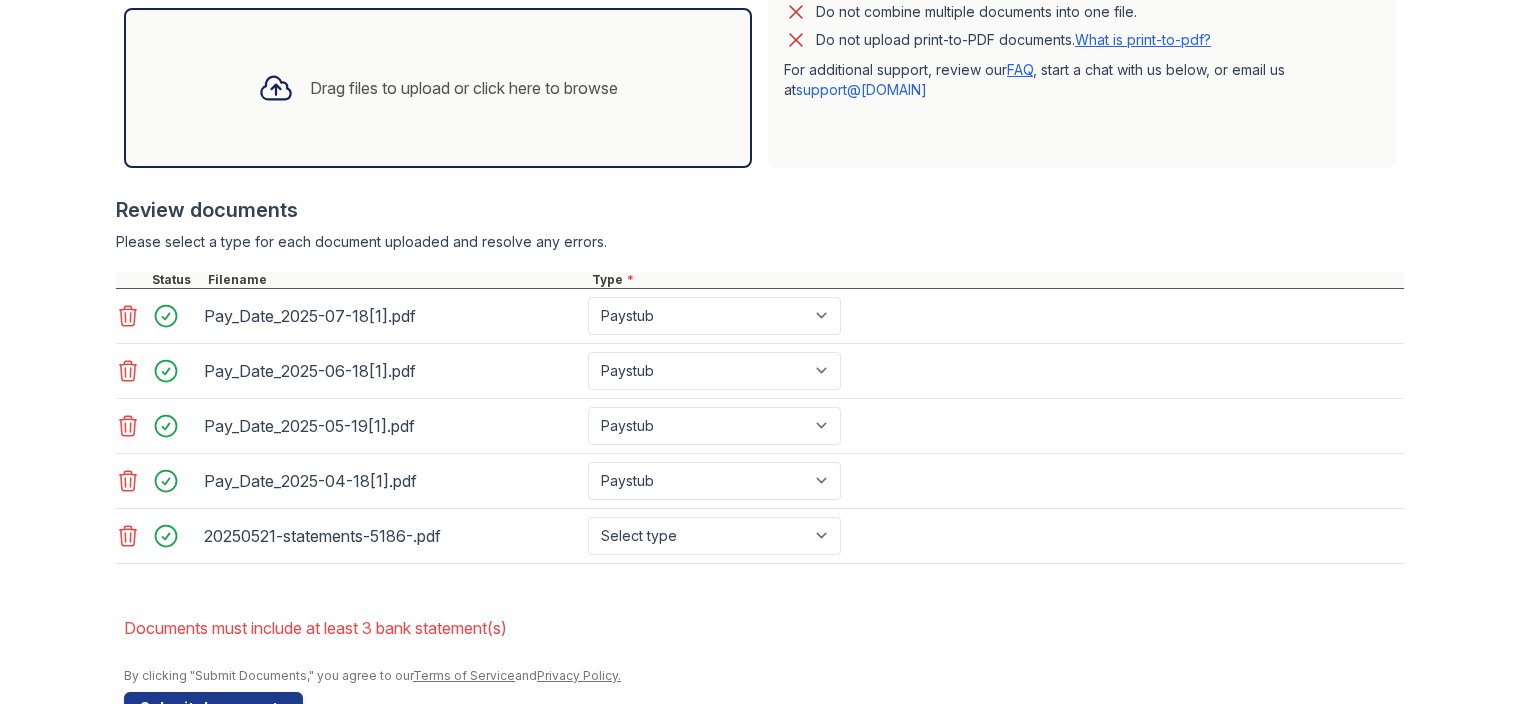 click on "Drag files to upload or click here to browse" at bounding box center (438, 88) 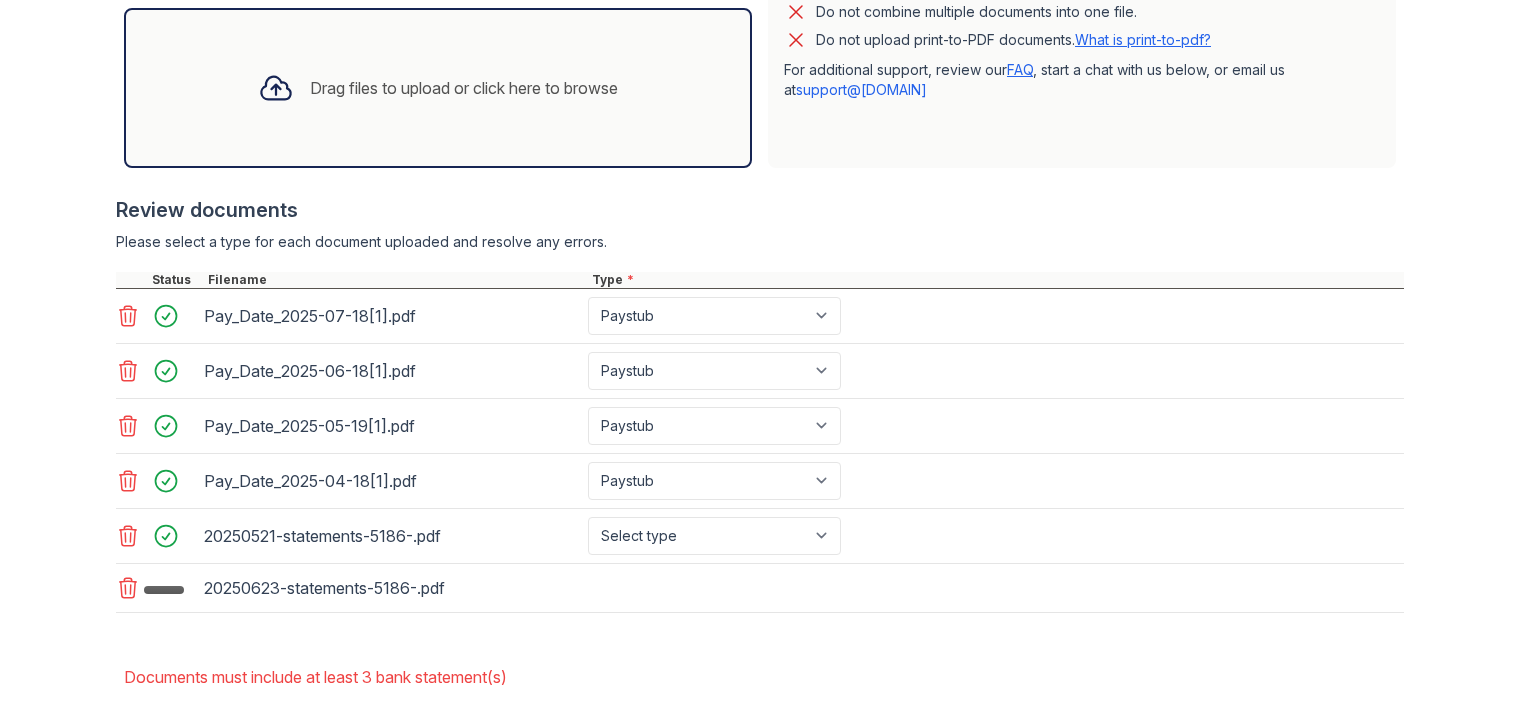 click on "Drag files to upload or click here to browse" at bounding box center [438, 88] 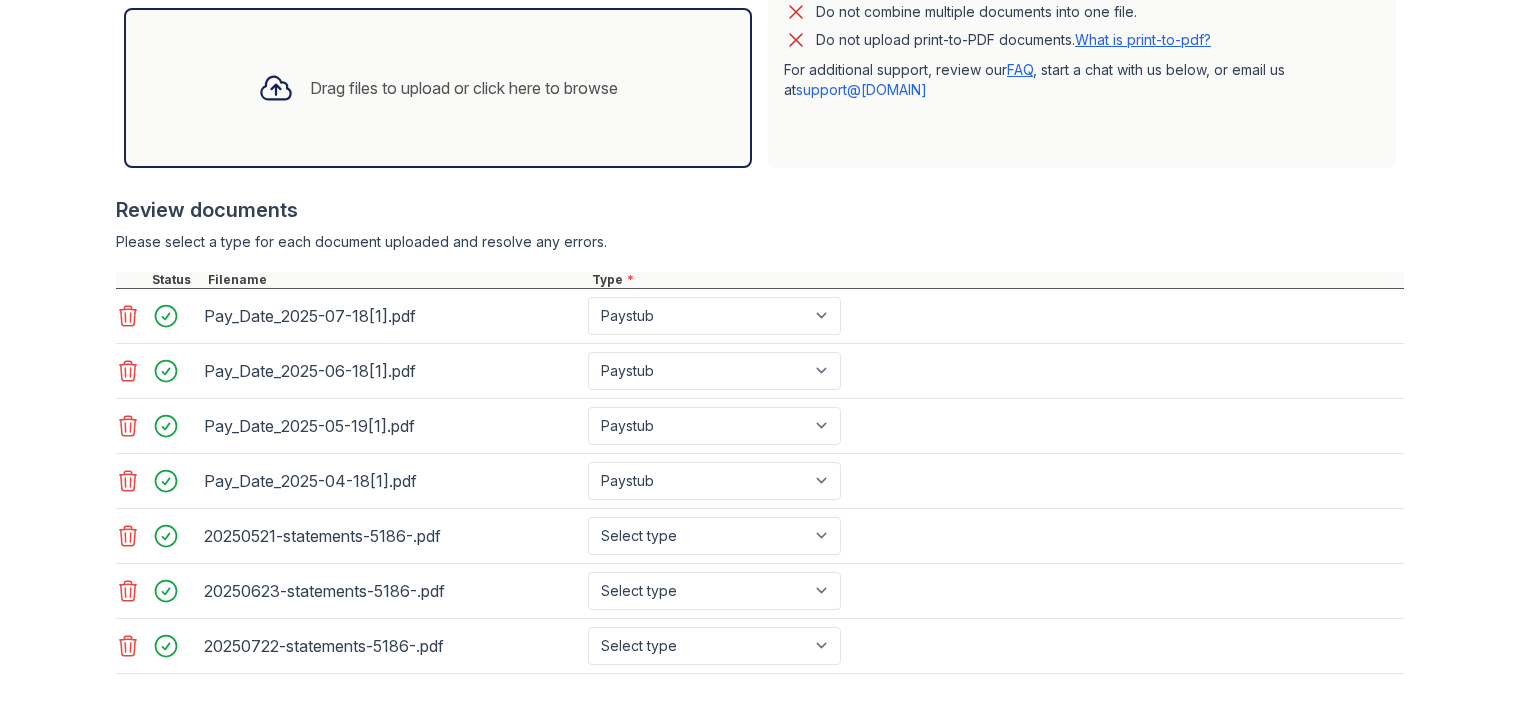 scroll, scrollTop: 820, scrollLeft: 0, axis: vertical 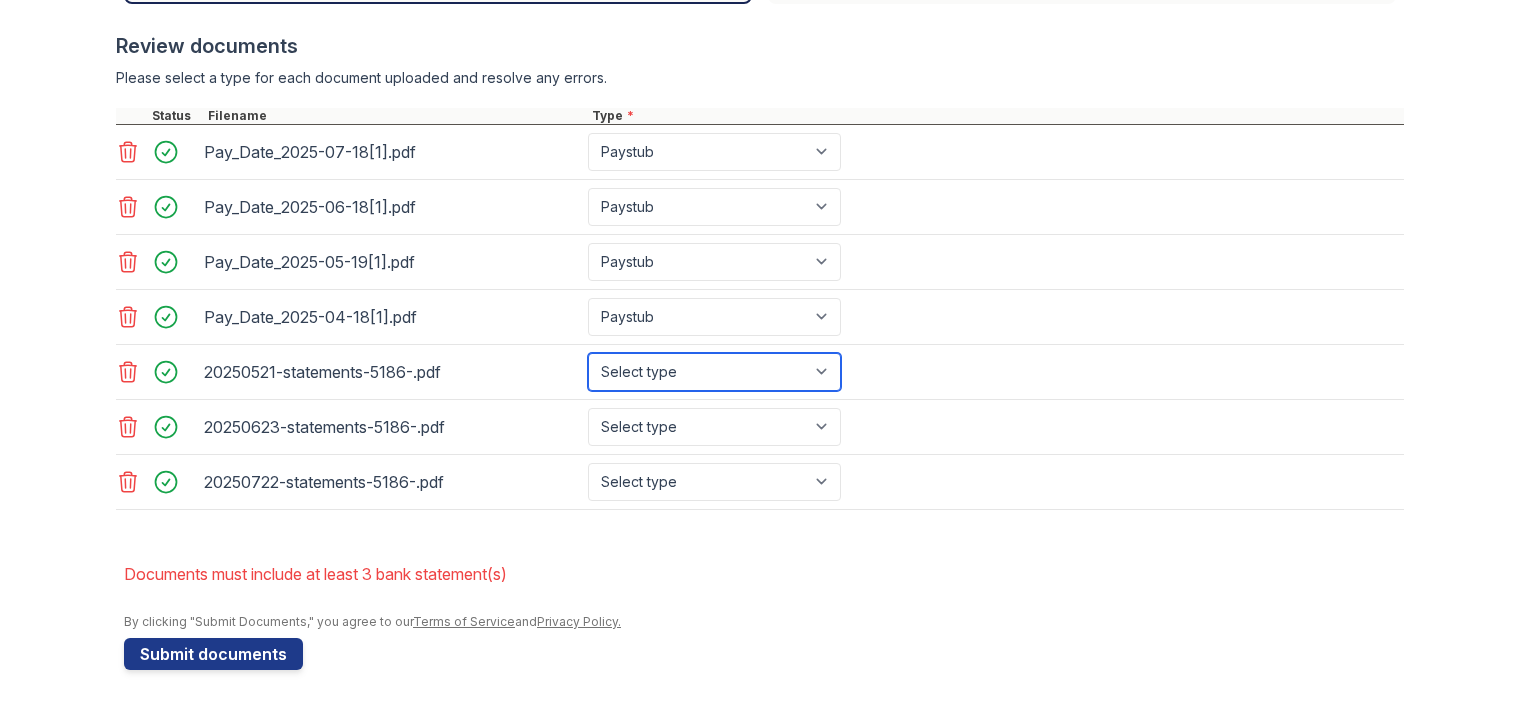 click on "Select type
Paystub
Bank Statement
Offer Letter
Tax Documents
Benefit Award Letter
Investment Account Statement
Other" at bounding box center [714, 372] 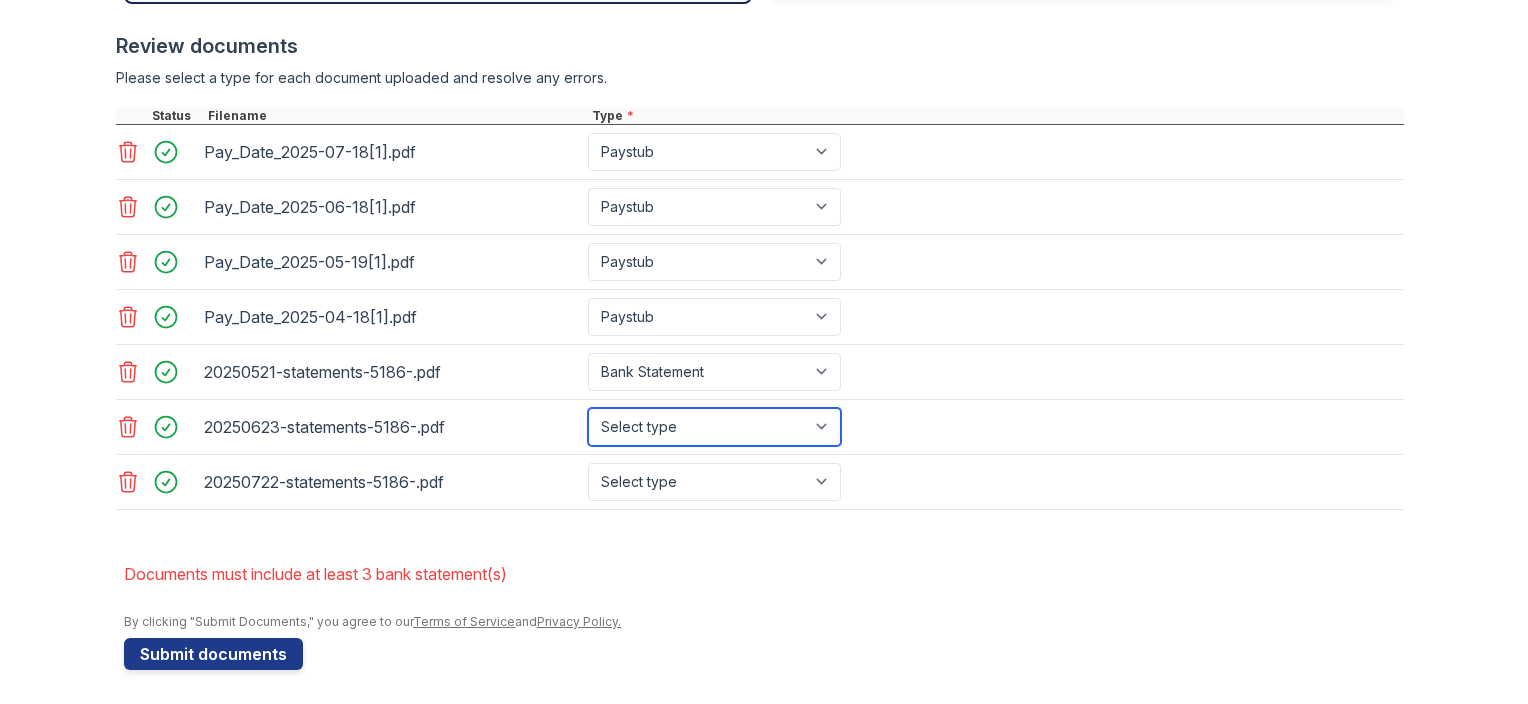 click on "Select type
Paystub
Bank Statement
Offer Letter
Tax Documents
Benefit Award Letter
Investment Account Statement
Other" at bounding box center [714, 427] 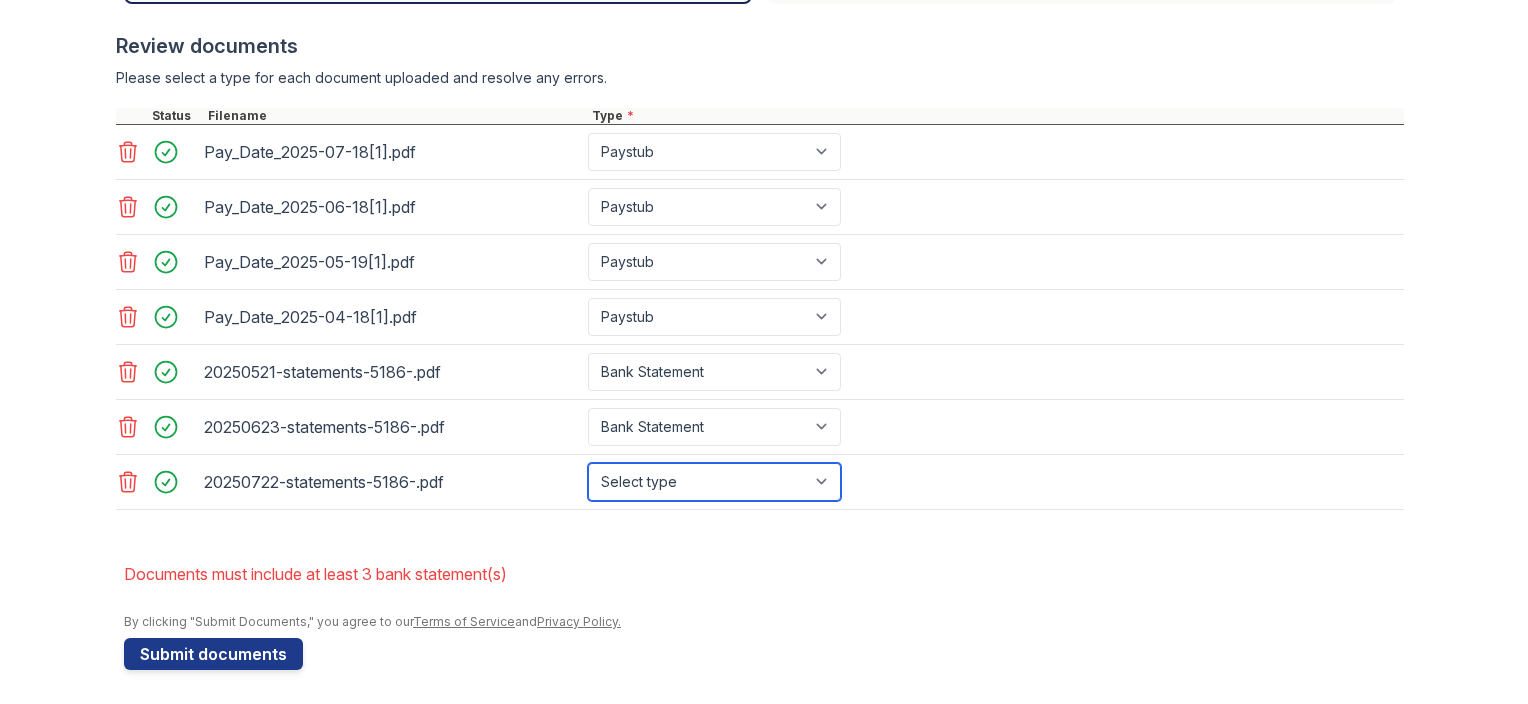 click on "Select type
Paystub
Bank Statement
Offer Letter
Tax Documents
Benefit Award Letter
Investment Account Statement
Other" at bounding box center (714, 482) 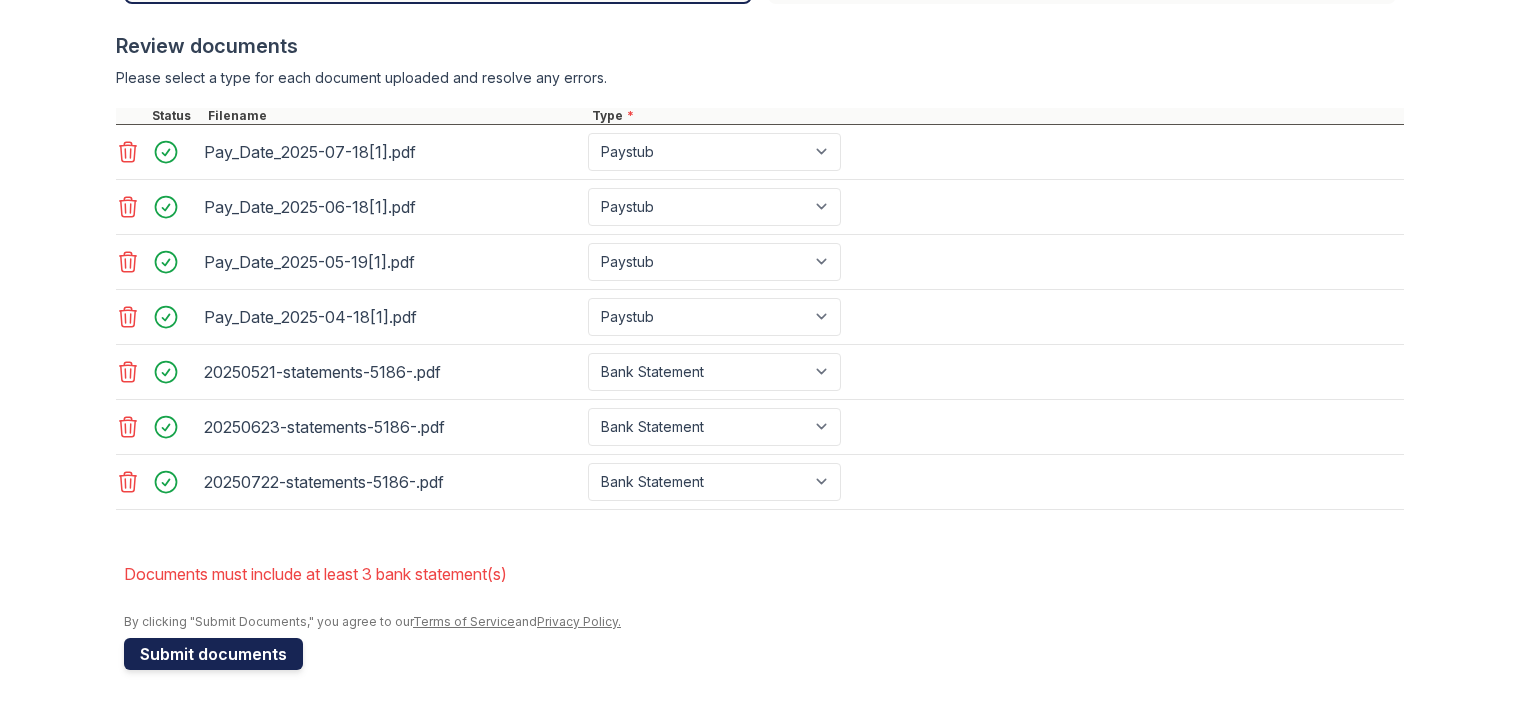 click on "Submit documents" at bounding box center (213, 654) 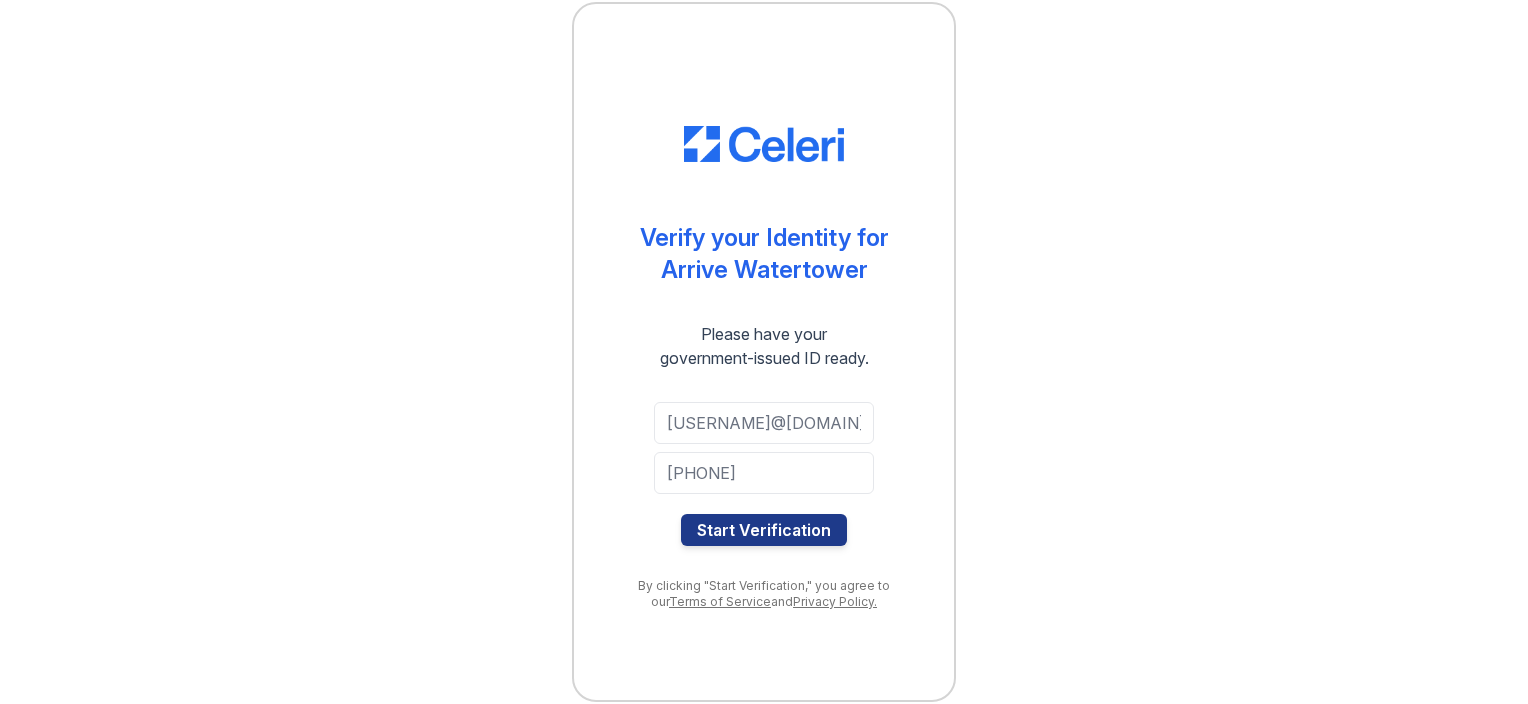 scroll, scrollTop: 0, scrollLeft: 0, axis: both 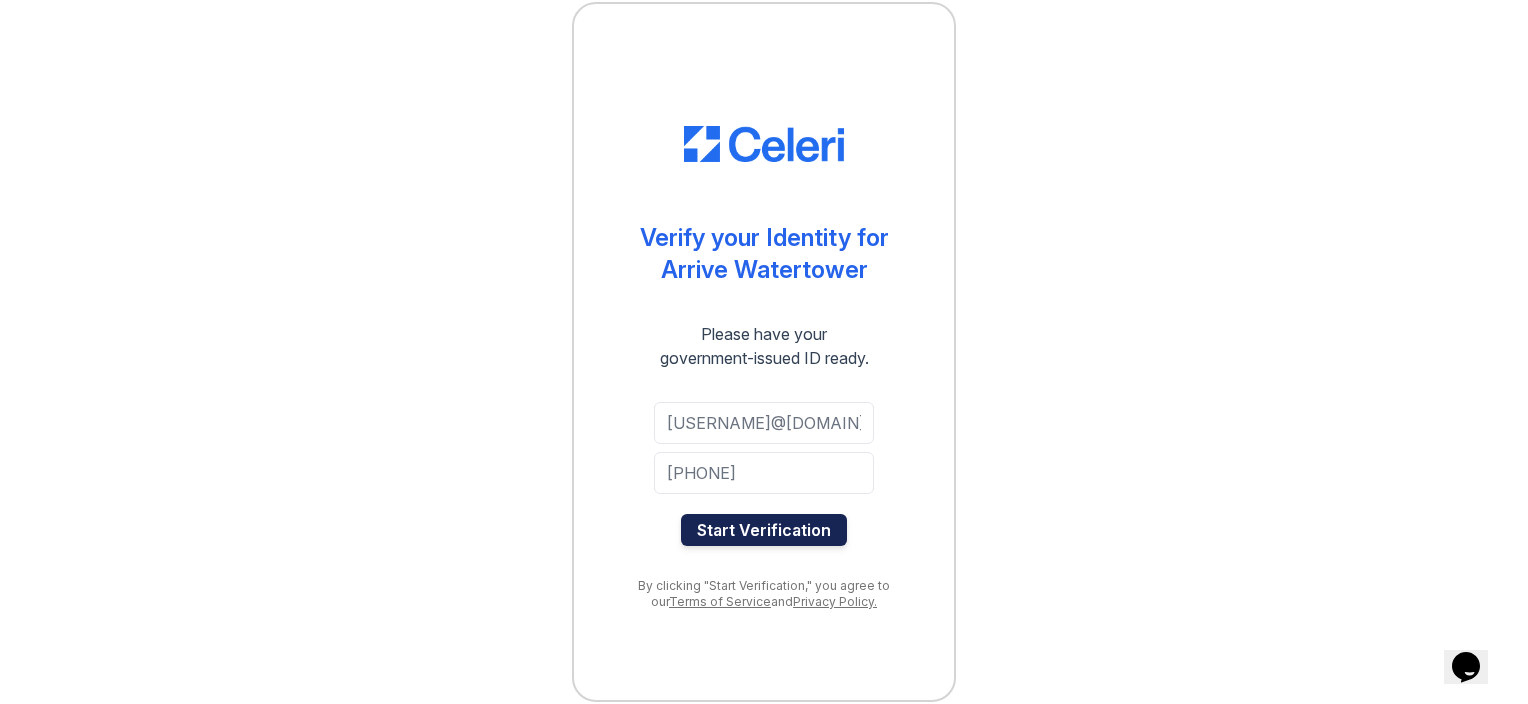 click on "Start Verification" at bounding box center (764, 530) 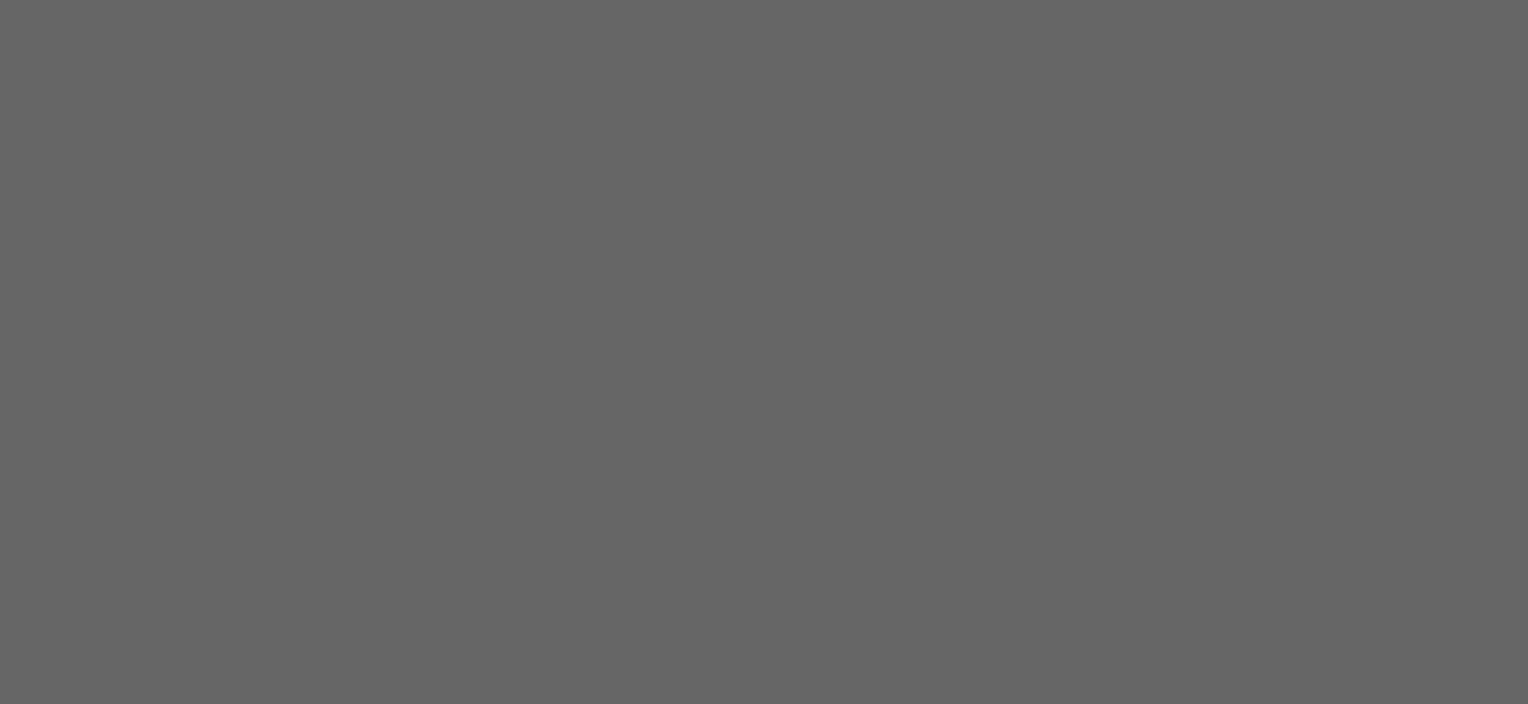 scroll, scrollTop: 0, scrollLeft: 0, axis: both 